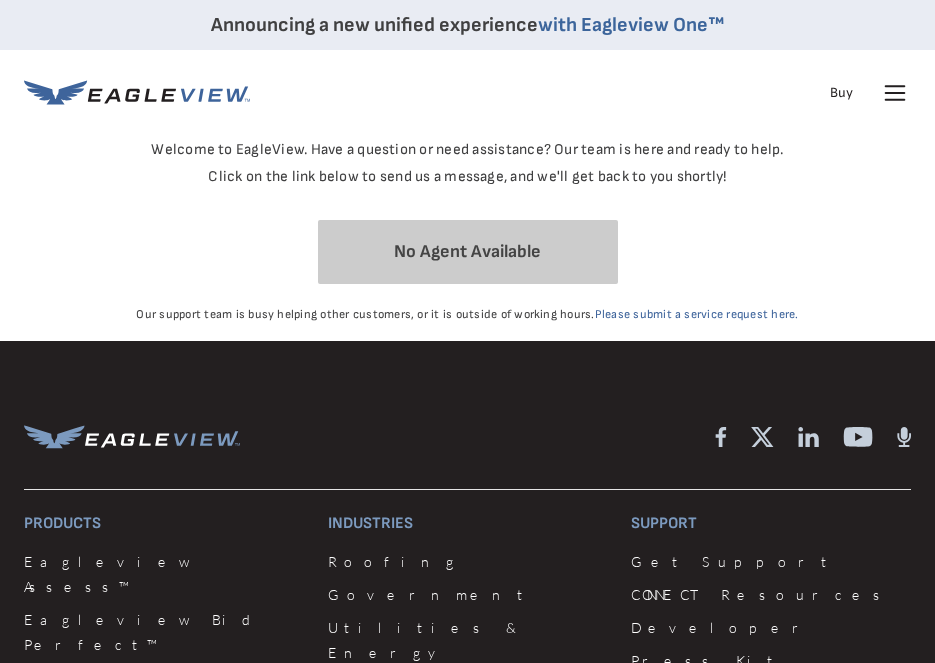 scroll, scrollTop: 0, scrollLeft: 0, axis: both 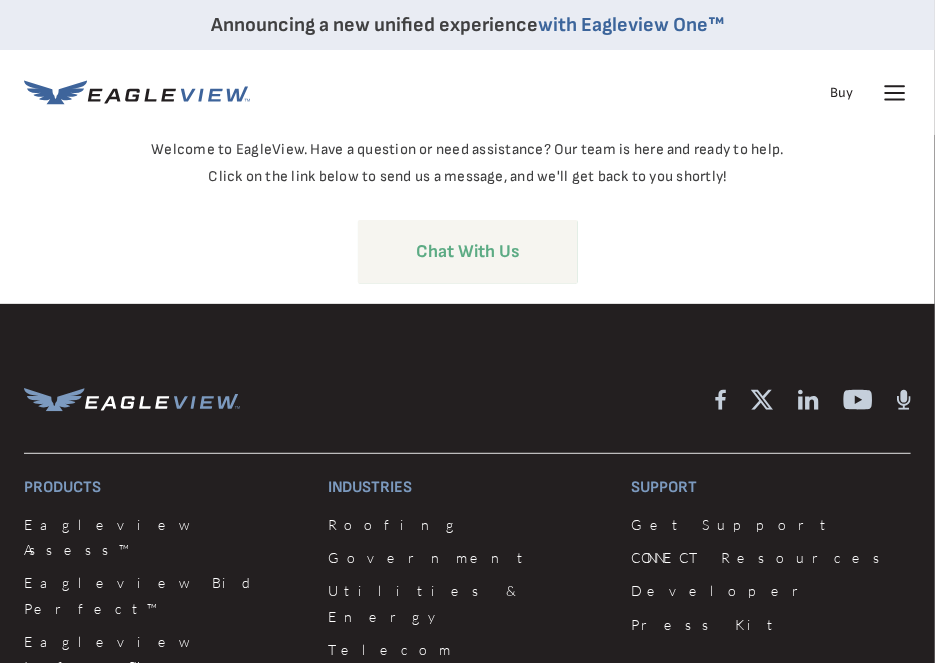 click on "Chat with Us" at bounding box center [468, 252] 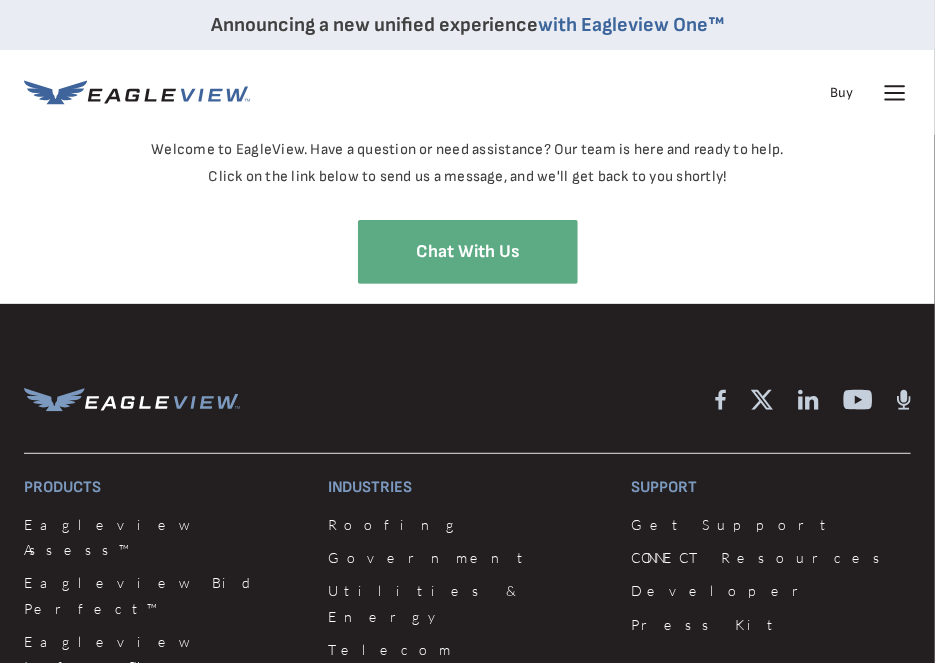 type on "[NAME]" 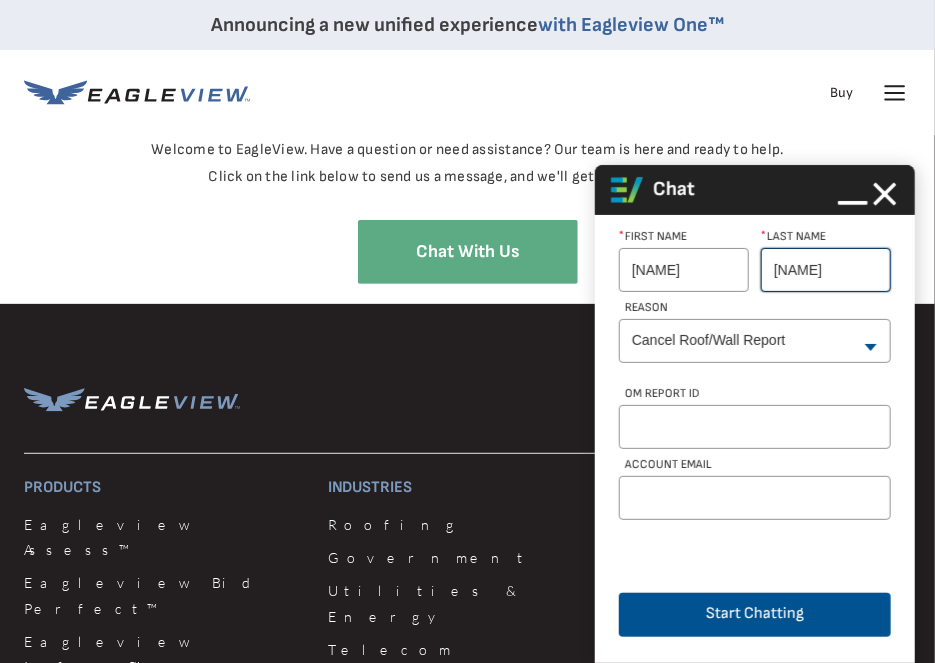 type on "[NAME]" 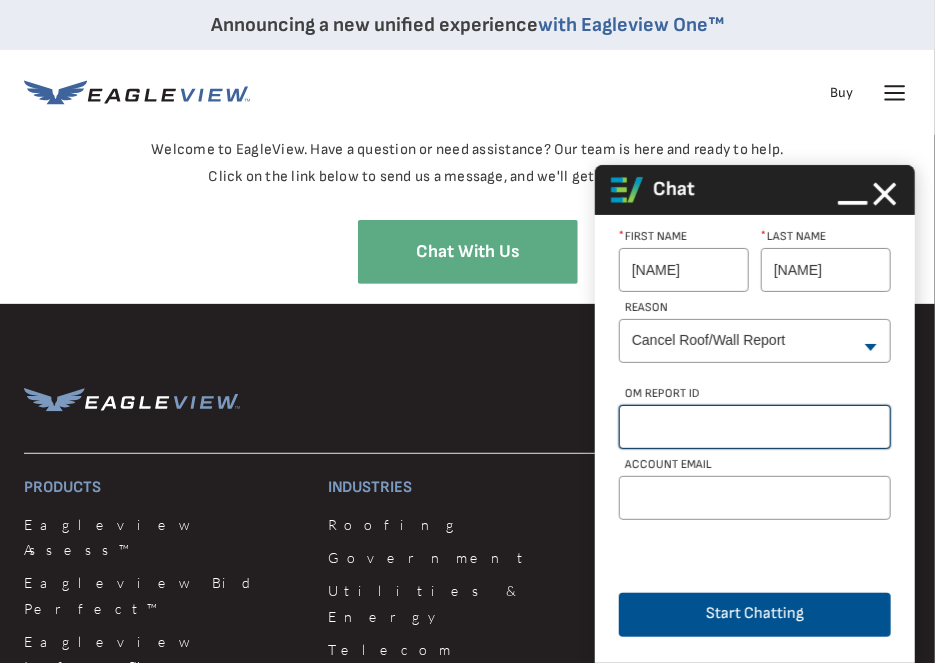 click on "OM Report Id" at bounding box center [755, 427] 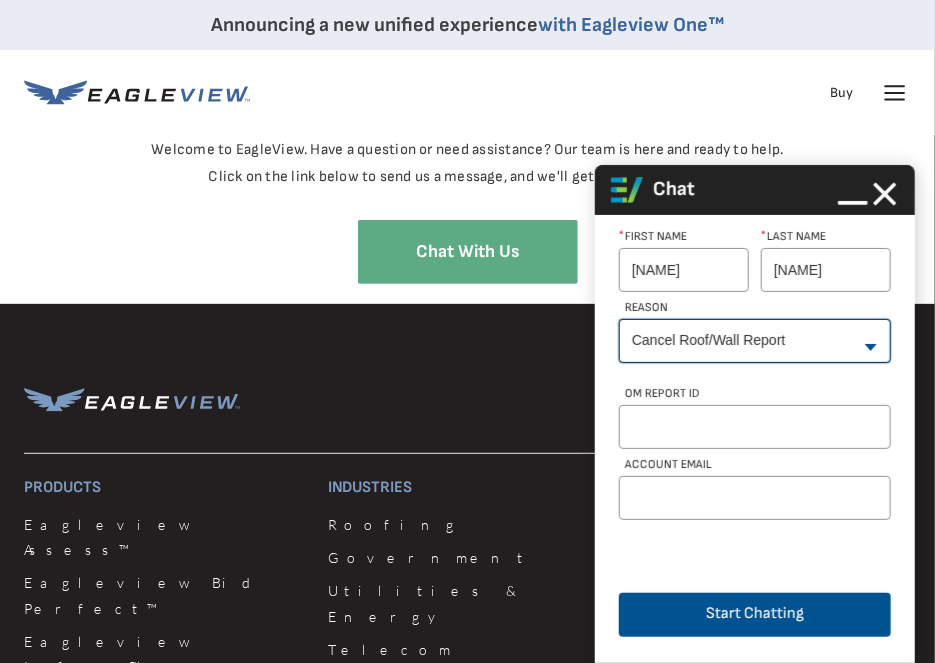click on "--None-- Cancel Roof/Wall Report Document Request Invoice Request Missing Additional Structure Password Reset Pricing Question Refund Request Roof/Wall Report Status Sitemap Request Update Roof/Wall Report Address Wrong House on Report Xactimate Other Reason Xactimate Integration" at bounding box center (755, 341) 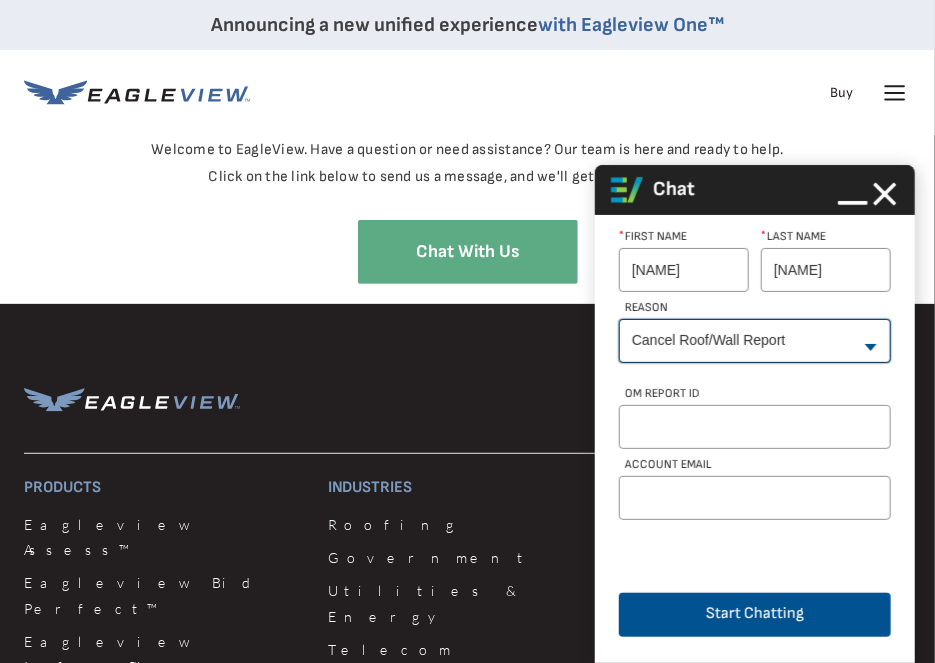 select on "Missing_Additional_Struct" 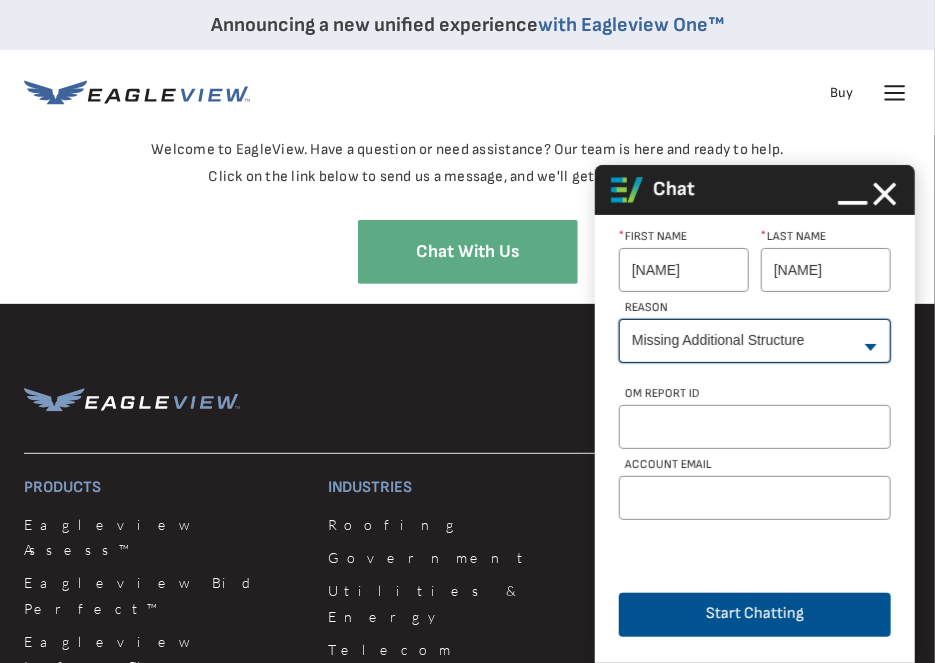 click on "--None-- Cancel Roof/Wall Report Document Request Invoice Request Missing Additional Structure Password Reset Pricing Question Refund Request Roof/Wall Report Status Sitemap Request Update Roof/Wall Report Address Wrong House on Report Xactimate Other Reason Xactimate Integration" at bounding box center [755, 341] 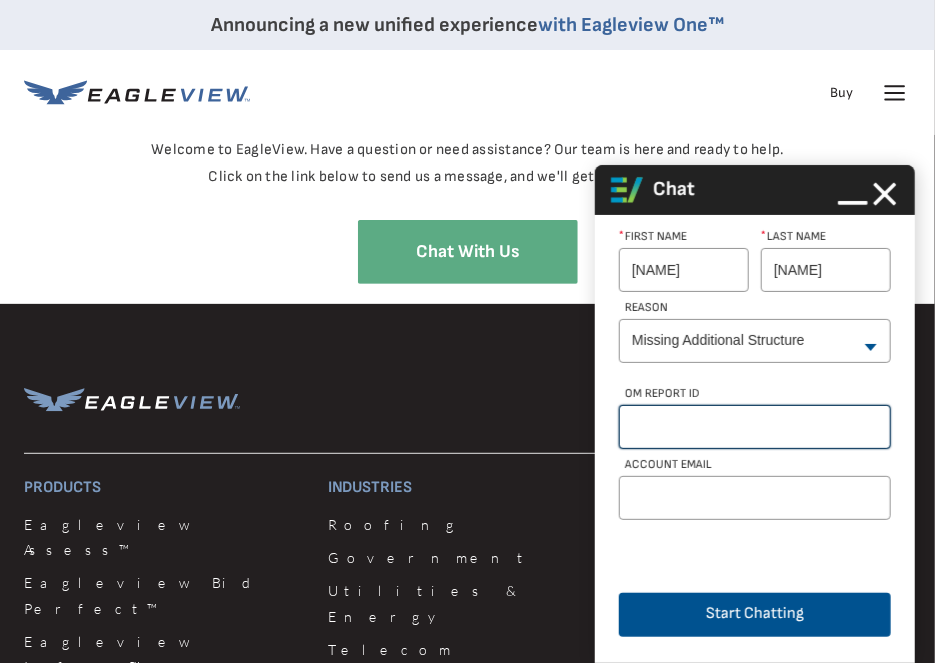click on "OM Report Id" at bounding box center [755, 427] 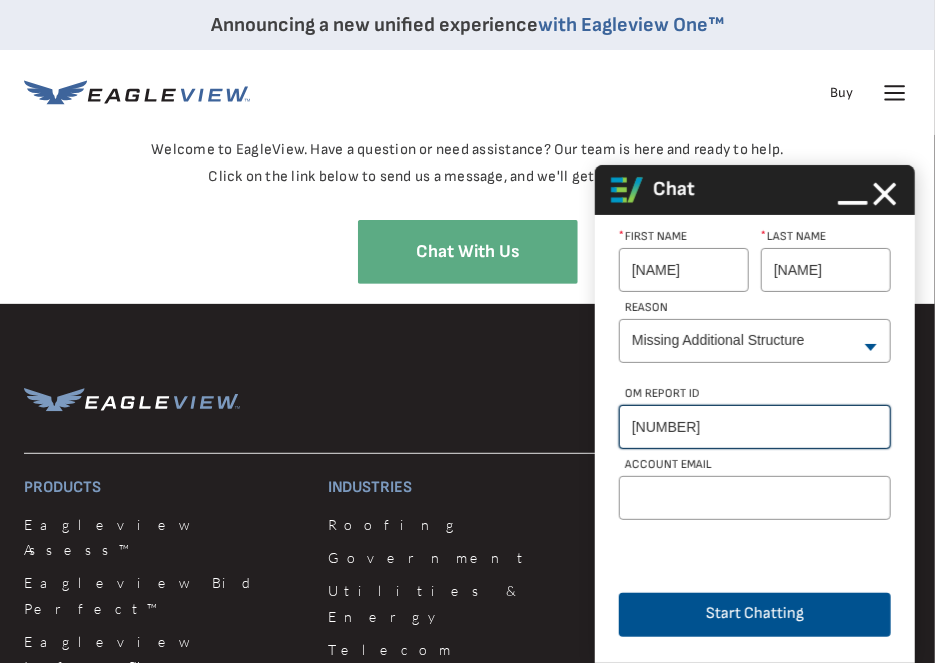 type on "[NUMBER]" 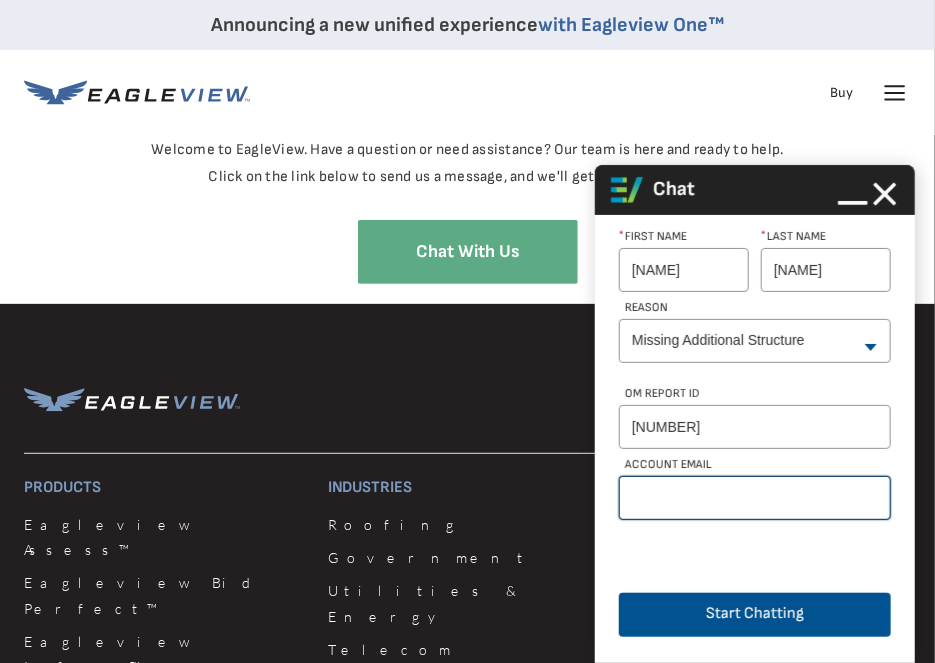 click on "Account Email" at bounding box center (755, 498) 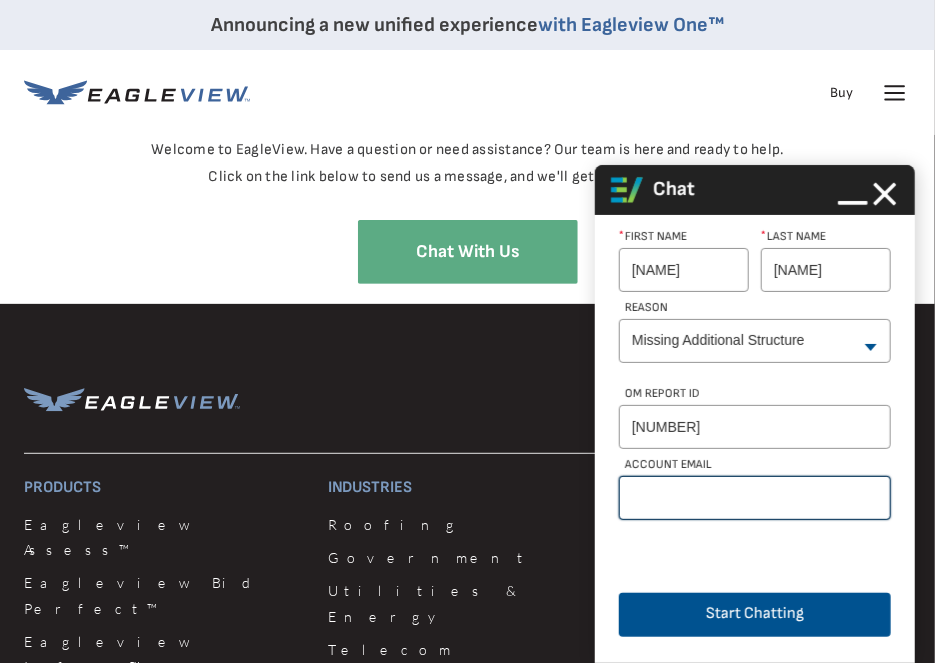 type on "[EMAIL]" 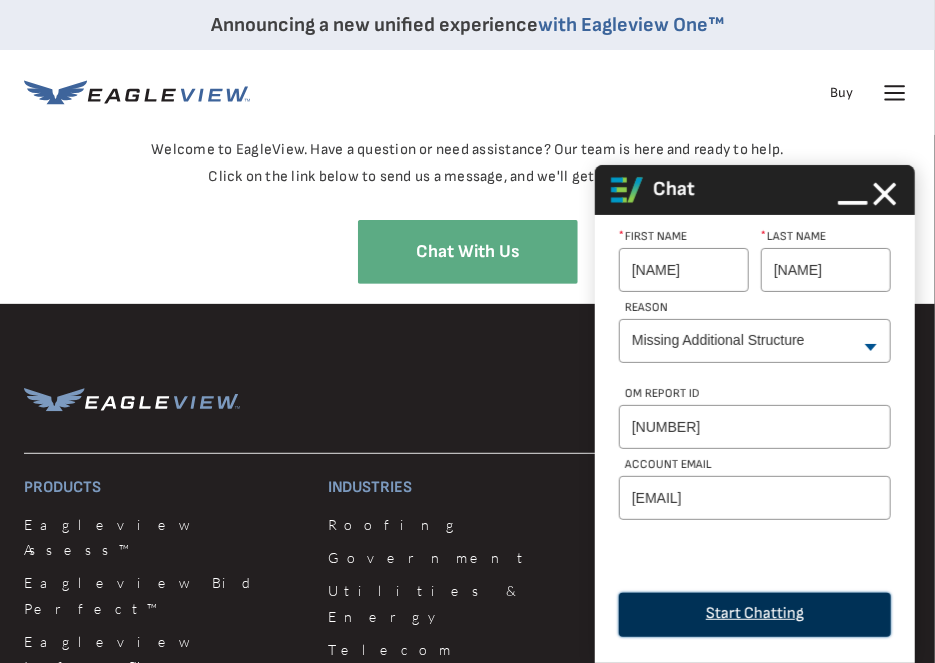 click on "Start Chatting" at bounding box center (755, 614) 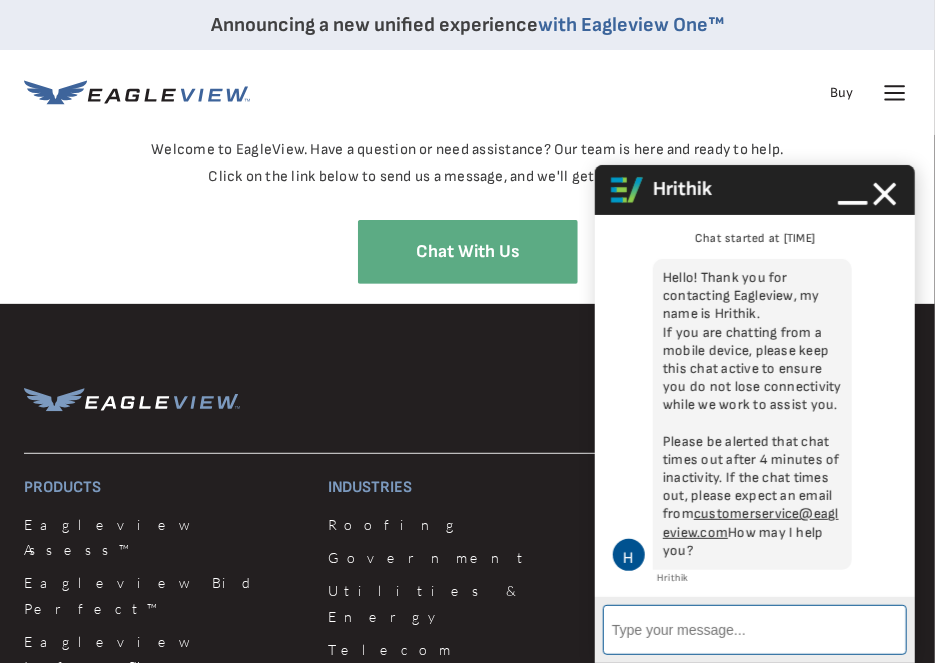 scroll, scrollTop: 42, scrollLeft: 0, axis: vertical 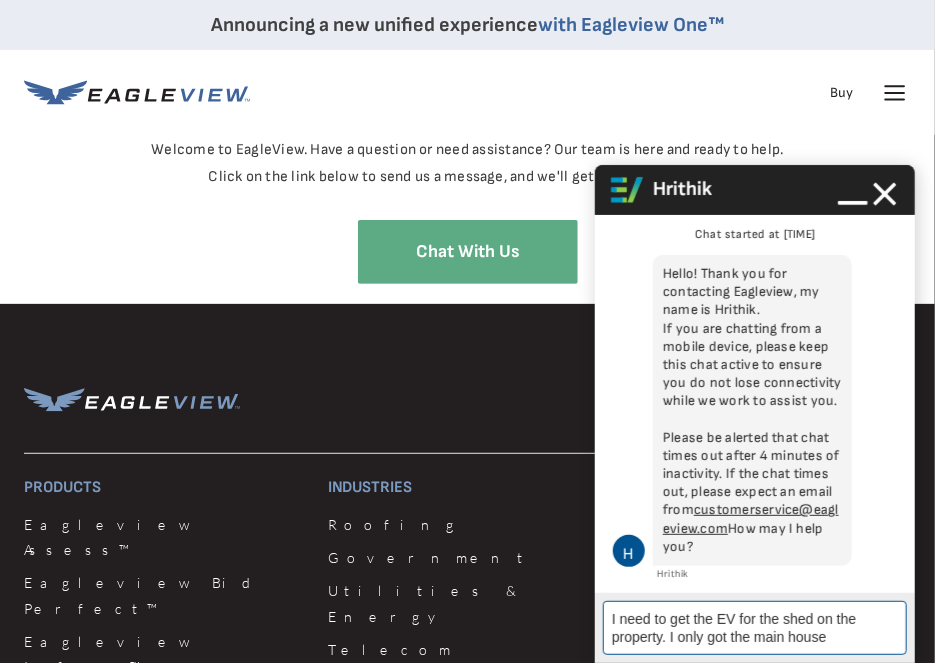 type on "I need to get the EV for the shed on the property. I only got the main house." 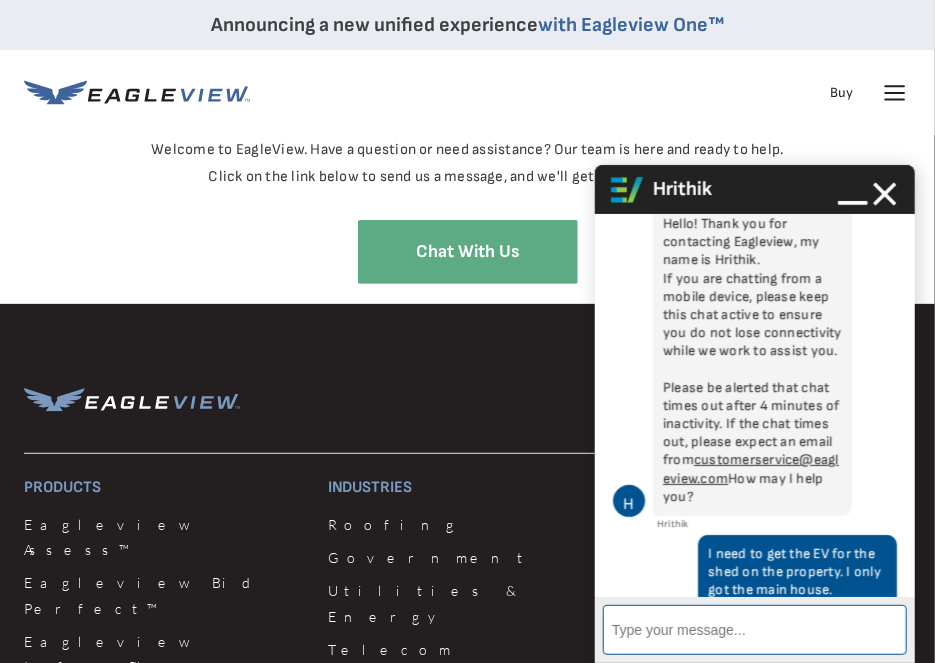 scroll, scrollTop: 122, scrollLeft: 0, axis: vertical 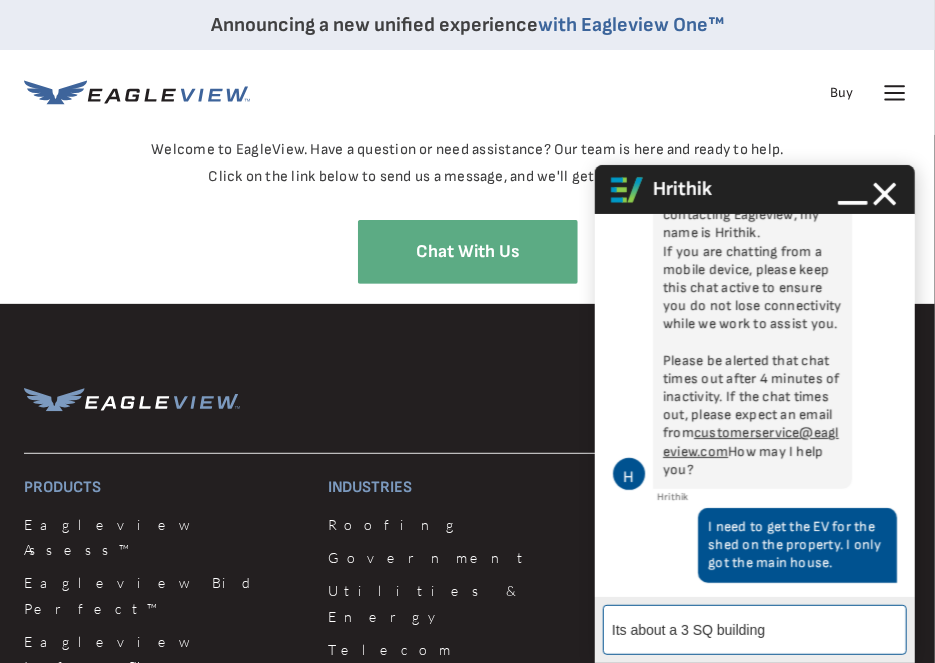 type on "Its about a 3 SQ building." 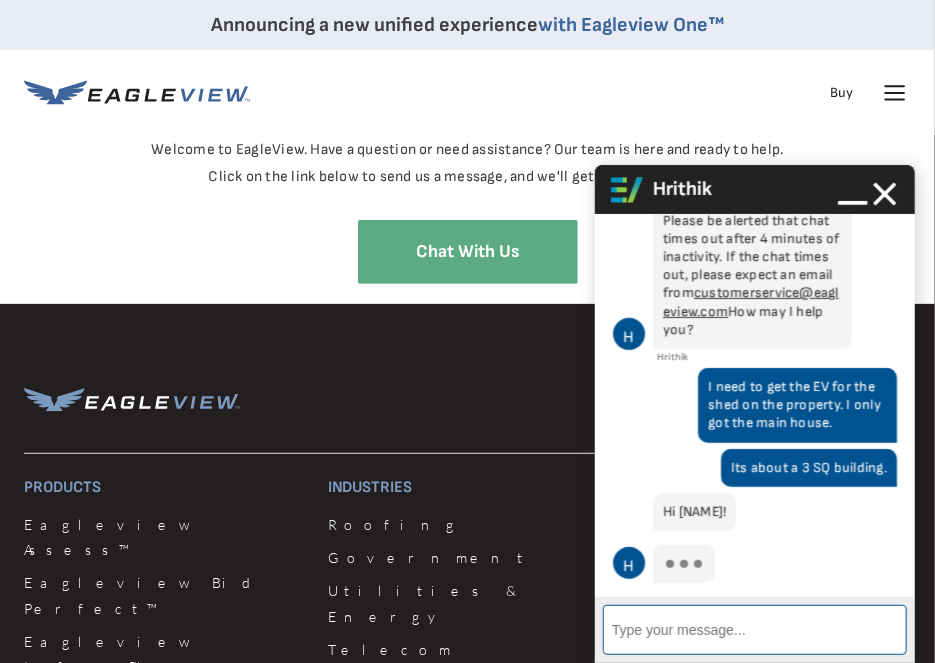 scroll, scrollTop: 286, scrollLeft: 0, axis: vertical 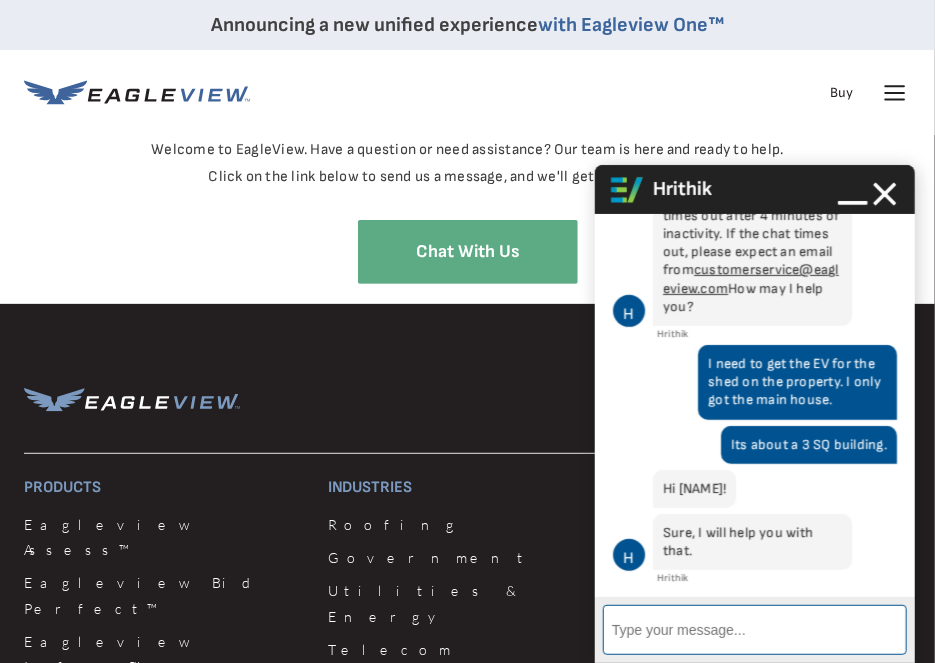 click on "Enter Message" at bounding box center [755, 630] 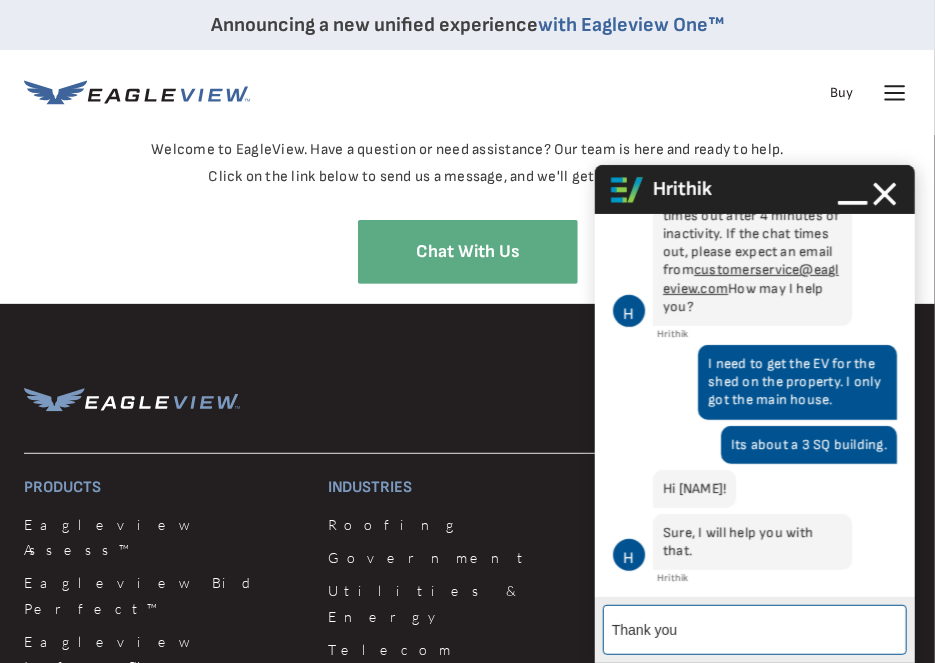 type on "Thank you!" 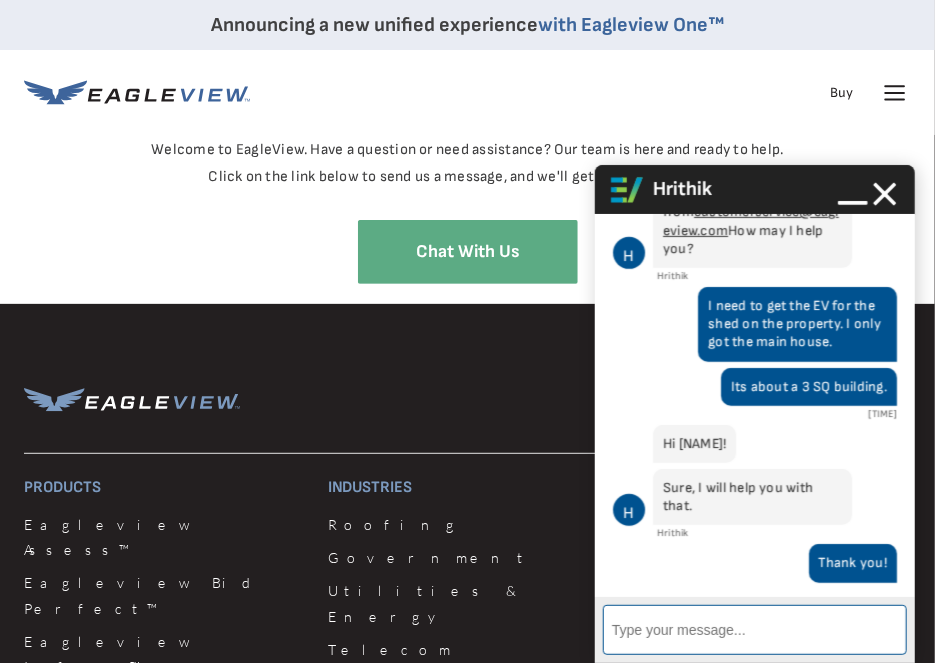 scroll, scrollTop: 344, scrollLeft: 0, axis: vertical 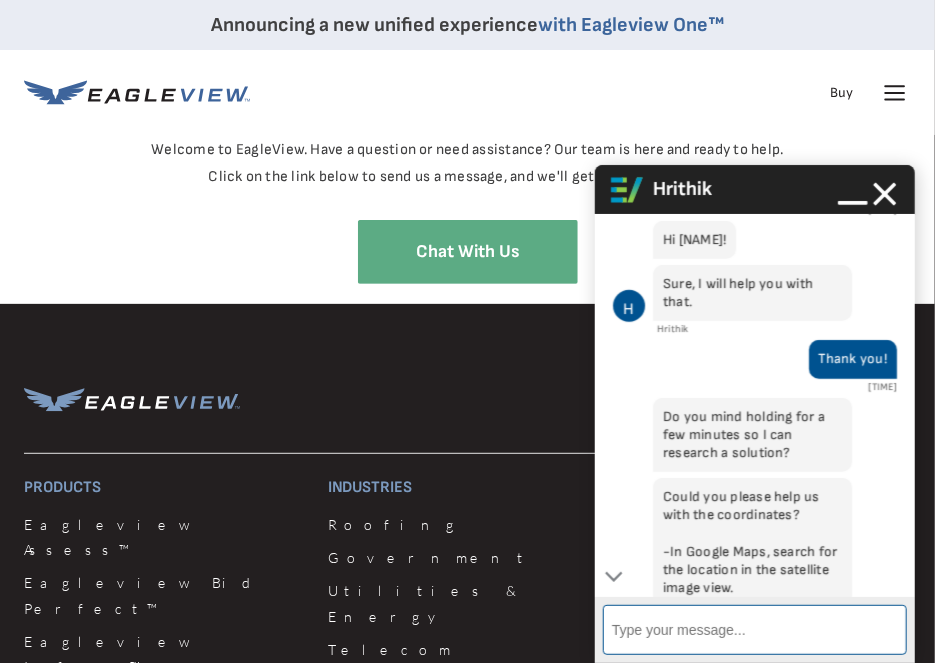 click on "Enter Message" at bounding box center (755, 630) 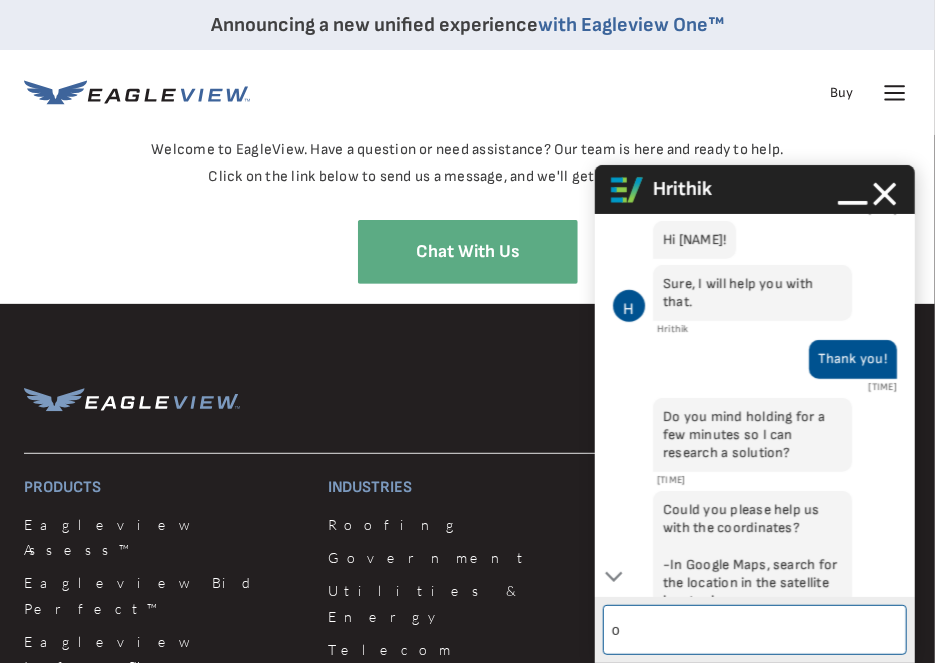 type on "ok" 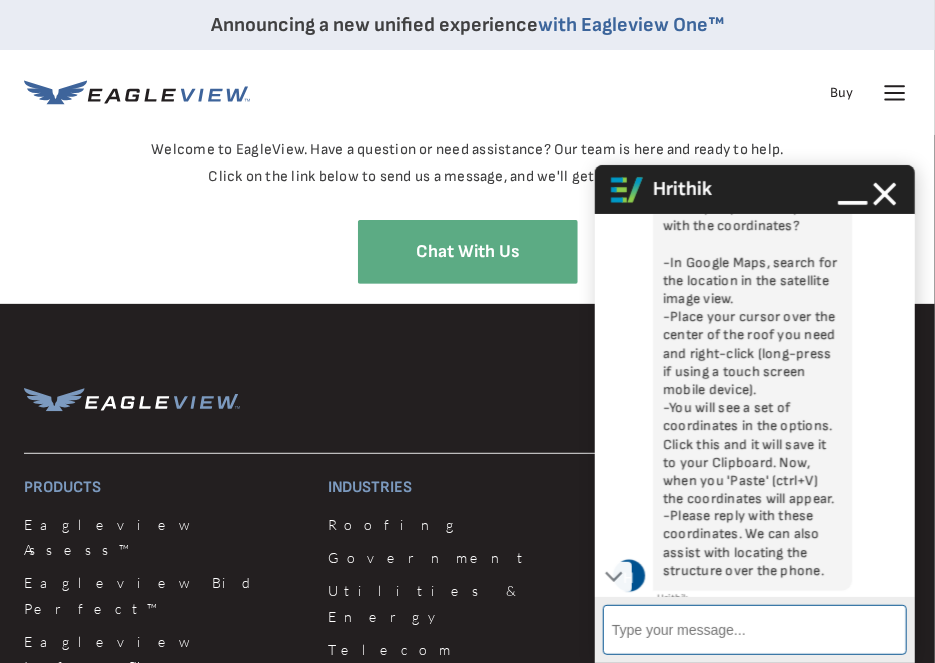 scroll, scrollTop: 752, scrollLeft: 0, axis: vertical 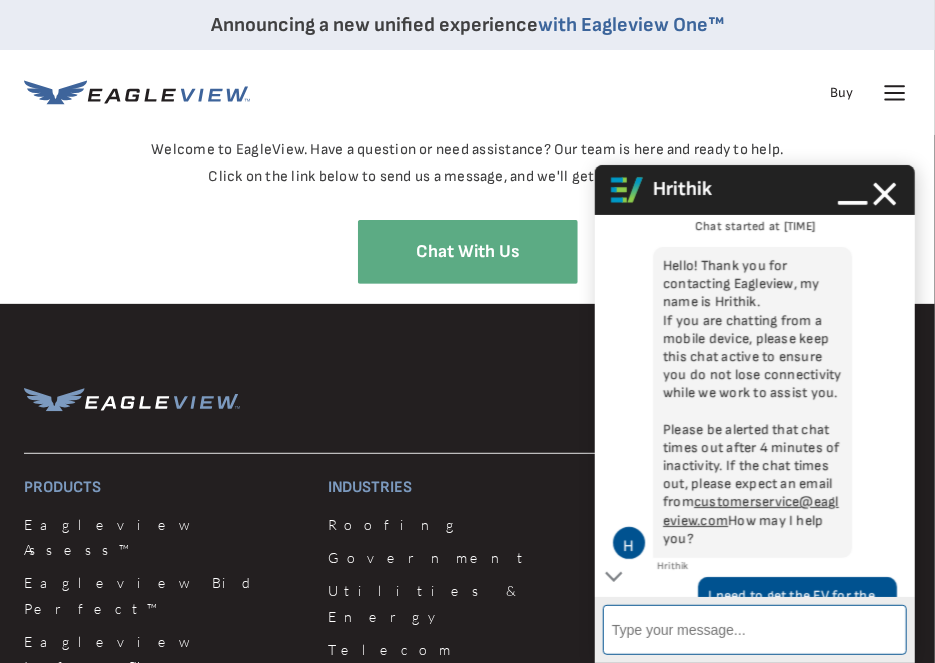 paste on "[COORD]" 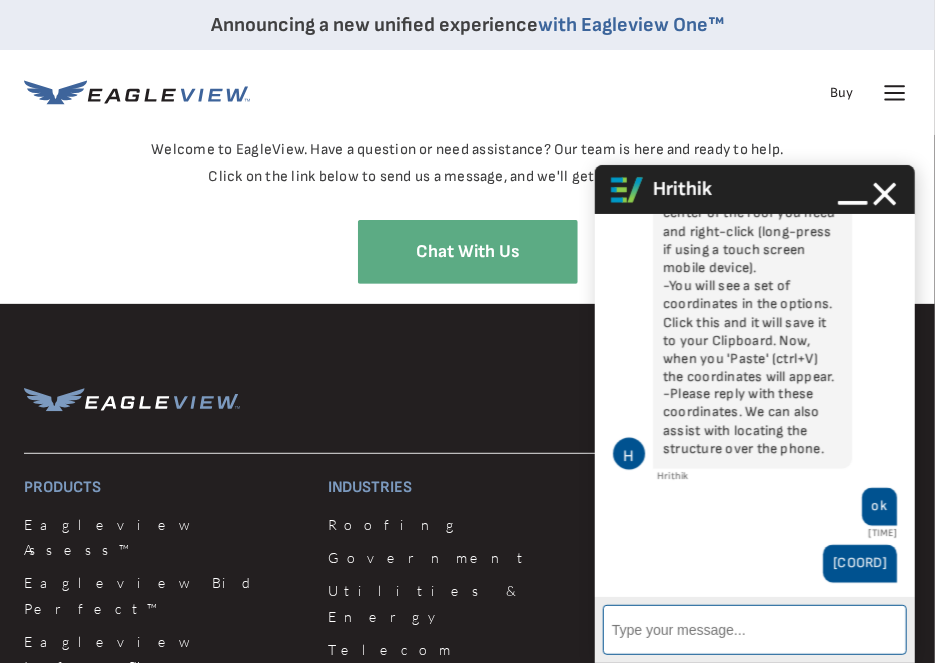 click on "Enter Message" at bounding box center (755, 630) 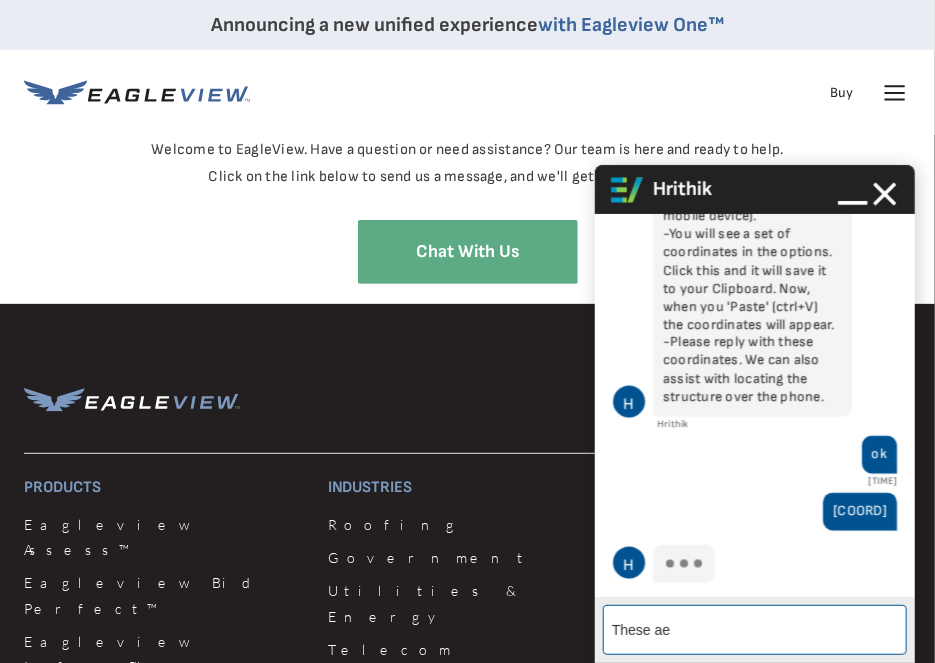 scroll, scrollTop: 1061, scrollLeft: 0, axis: vertical 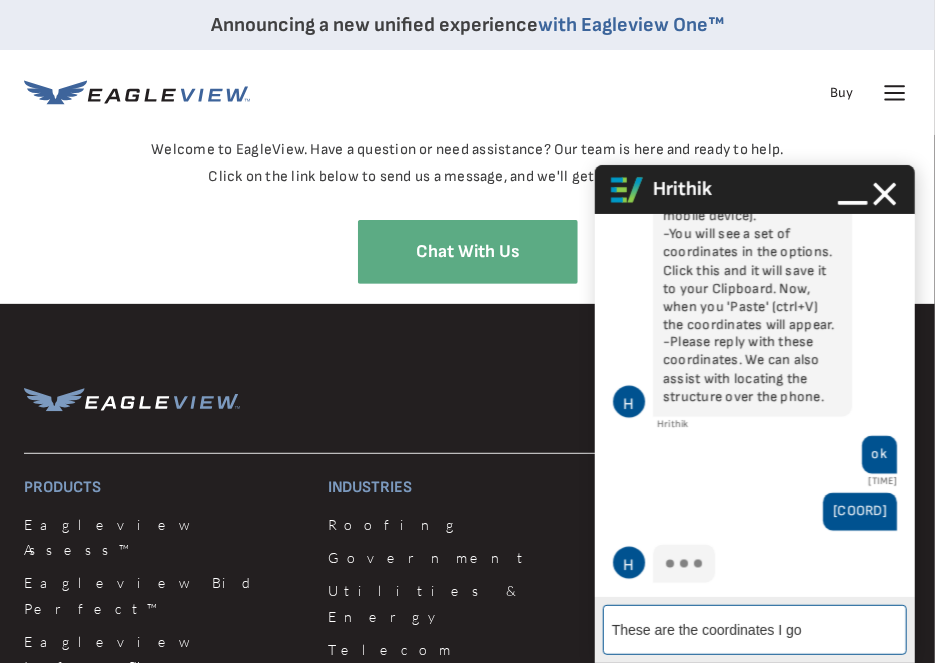 type on "These are the coordinates I got" 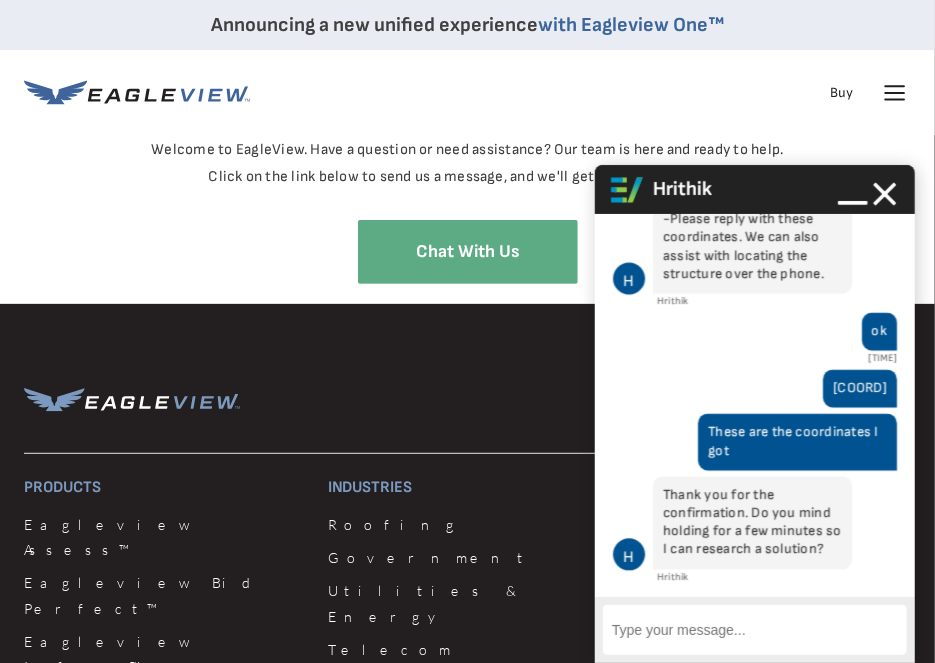scroll, scrollTop: 1201, scrollLeft: 0, axis: vertical 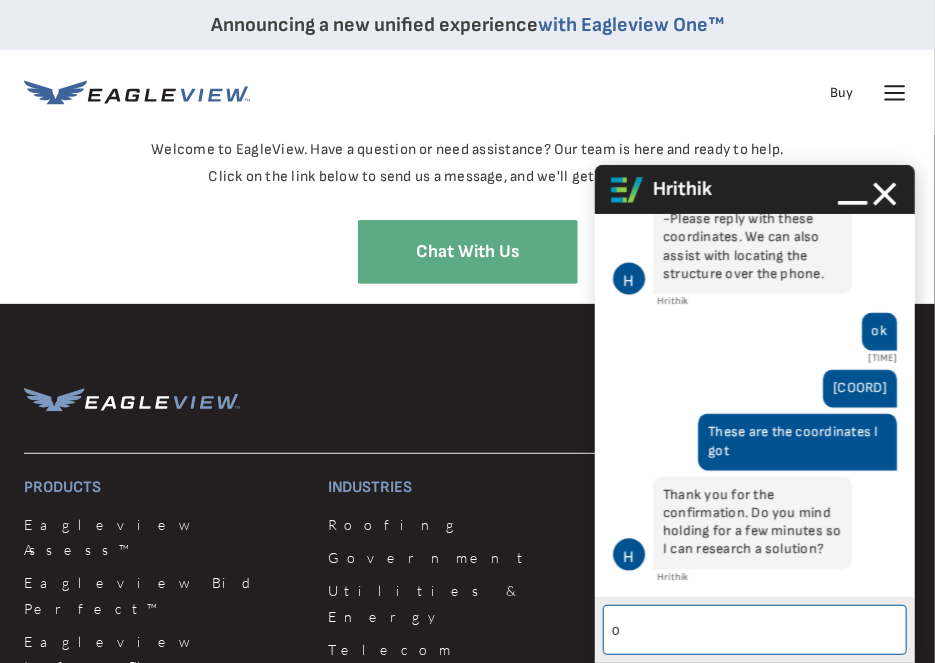 type on "ok" 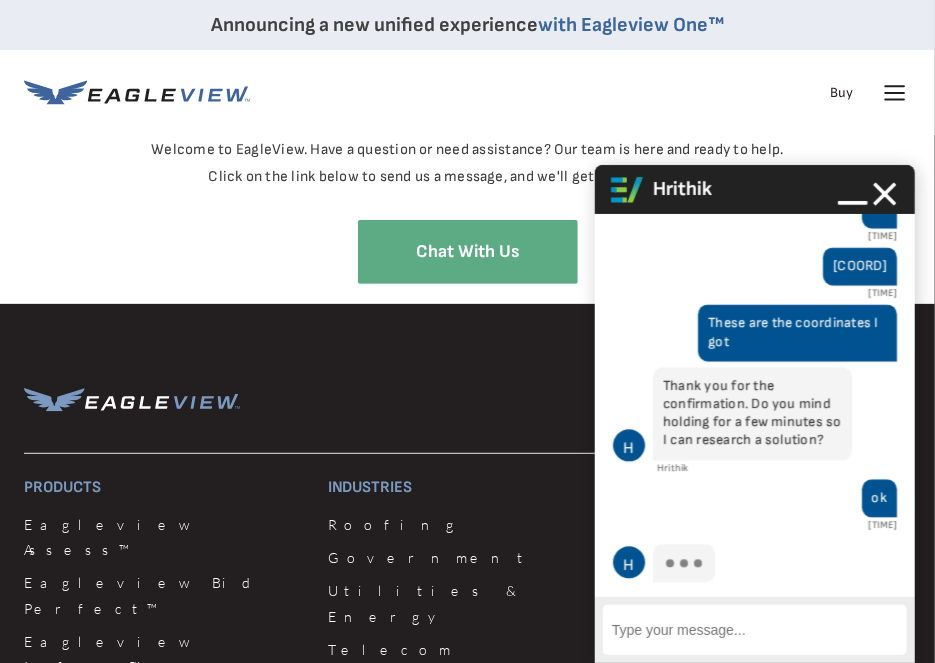 scroll, scrollTop: 1438, scrollLeft: 0, axis: vertical 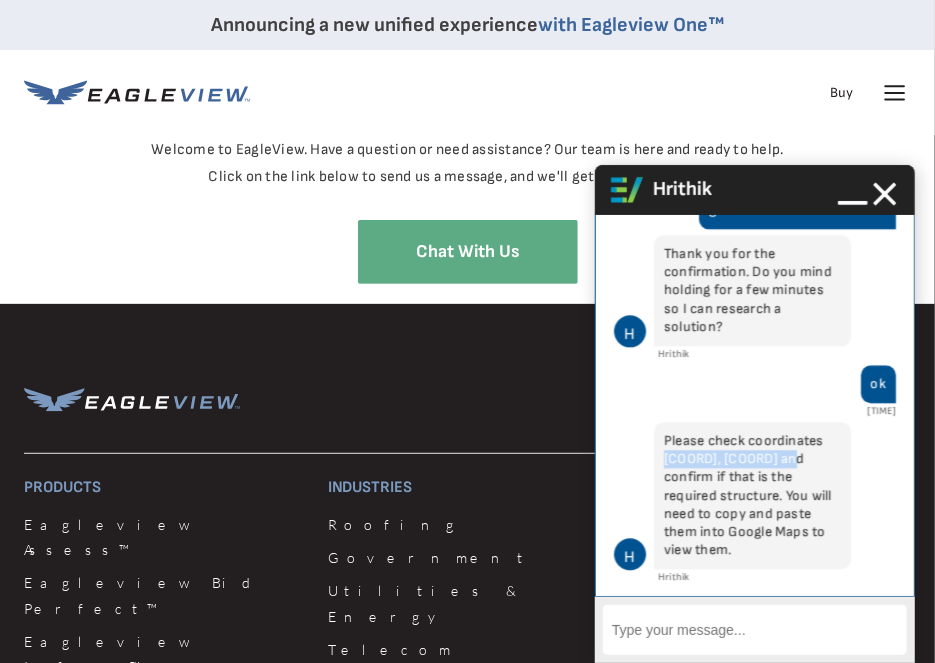 drag, startPoint x: 664, startPoint y: 459, endPoint x: 796, endPoint y: 455, distance: 132.0606 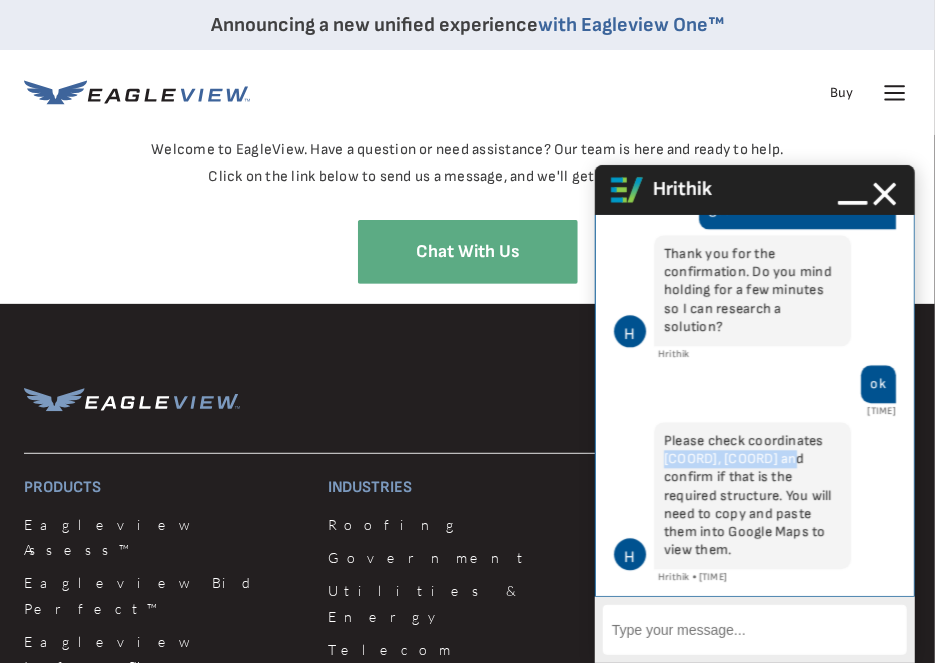 scroll, scrollTop: 1438, scrollLeft: 0, axis: vertical 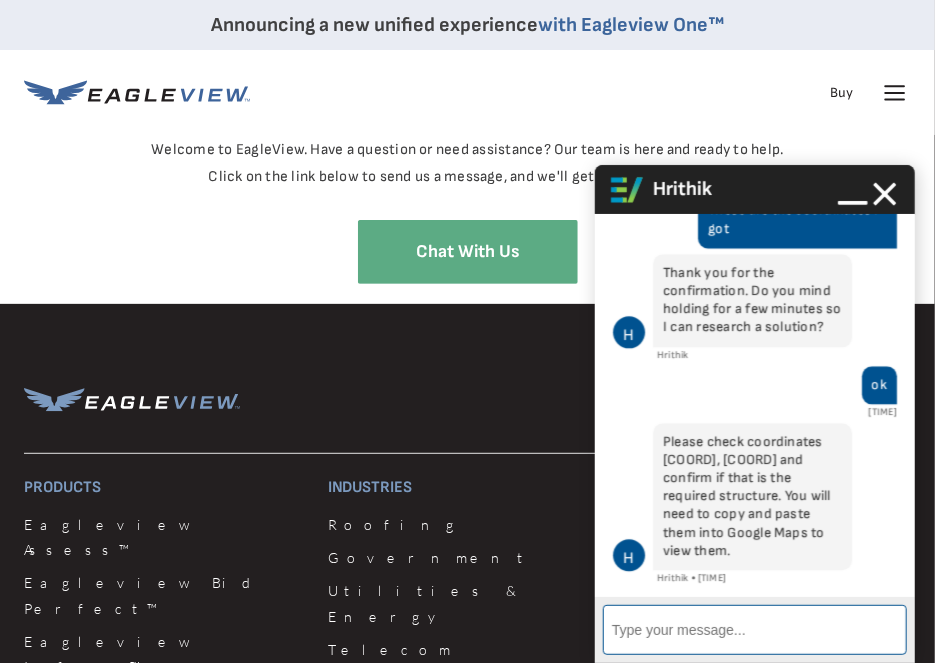 click on "Enter Message" at bounding box center [755, 630] 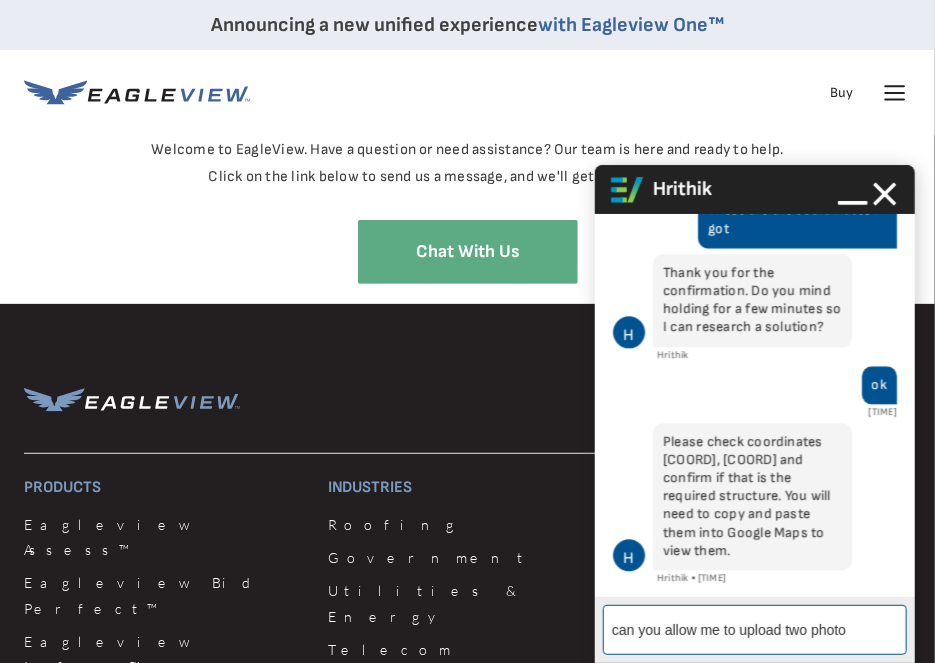 type on "can you allow me to upload two photos" 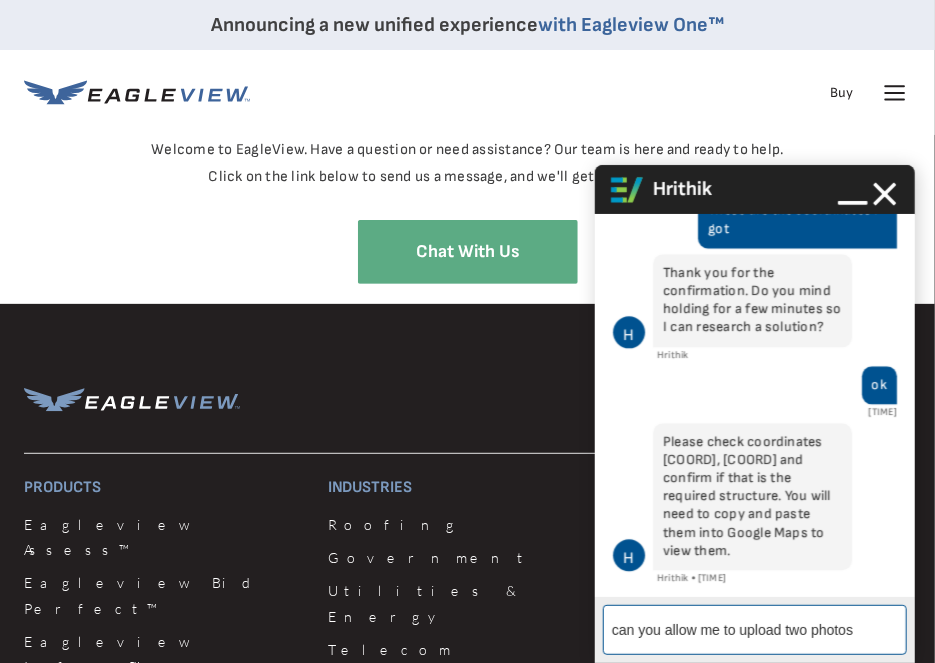 type 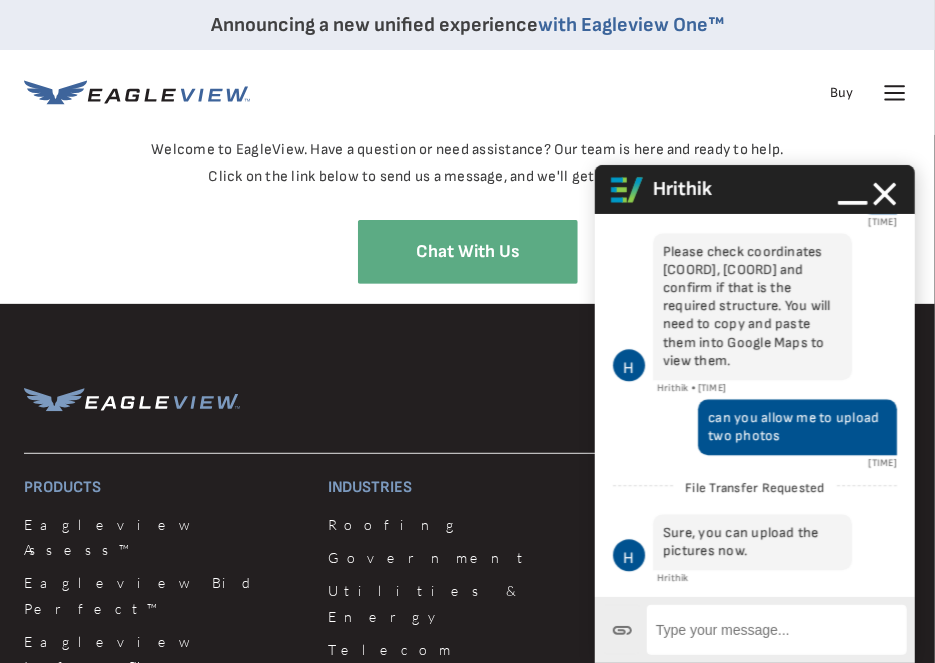 scroll, scrollTop: 1628, scrollLeft: 0, axis: vertical 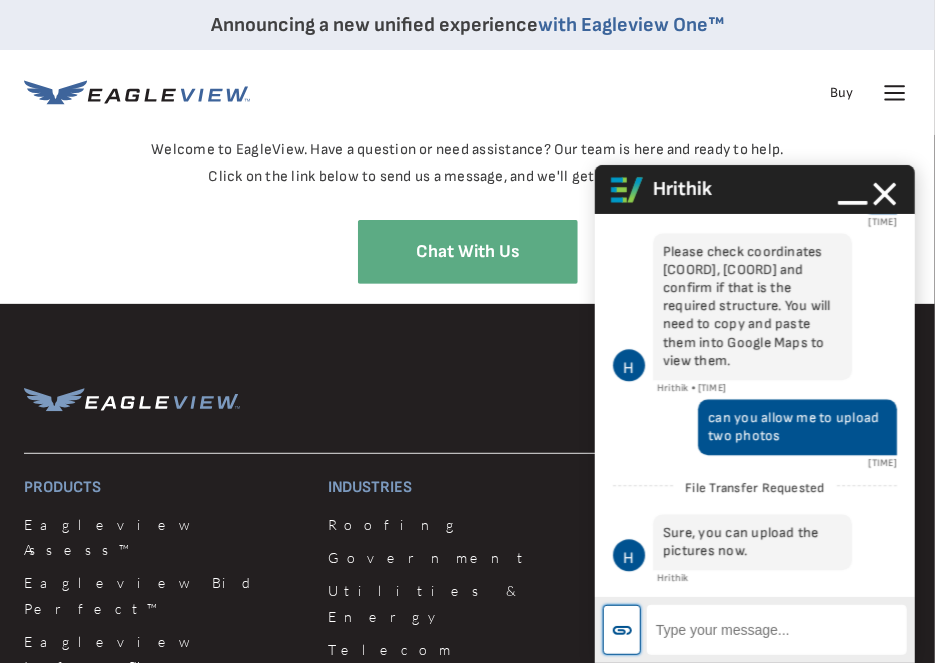 click 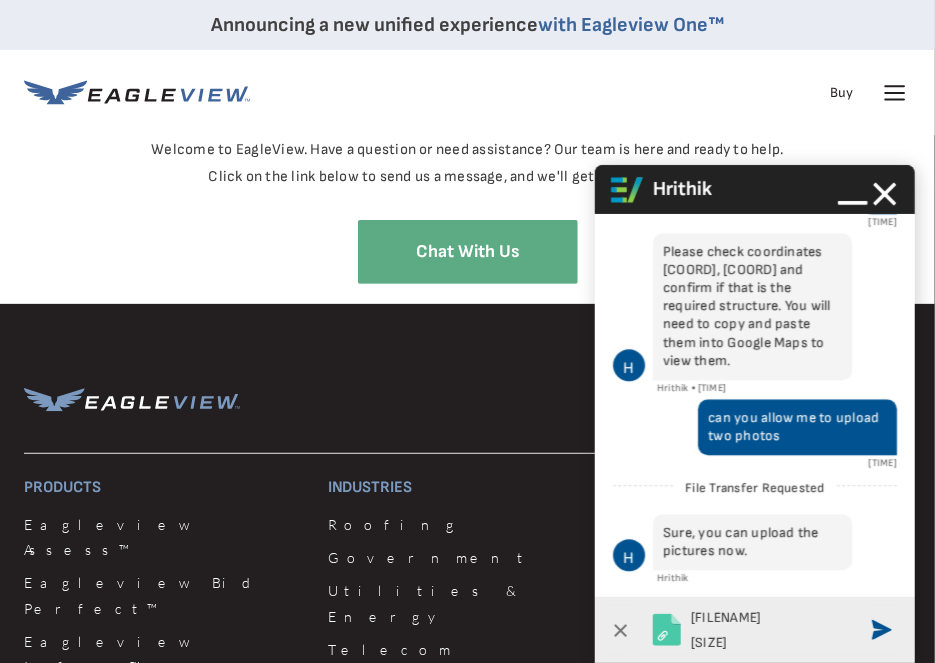 click 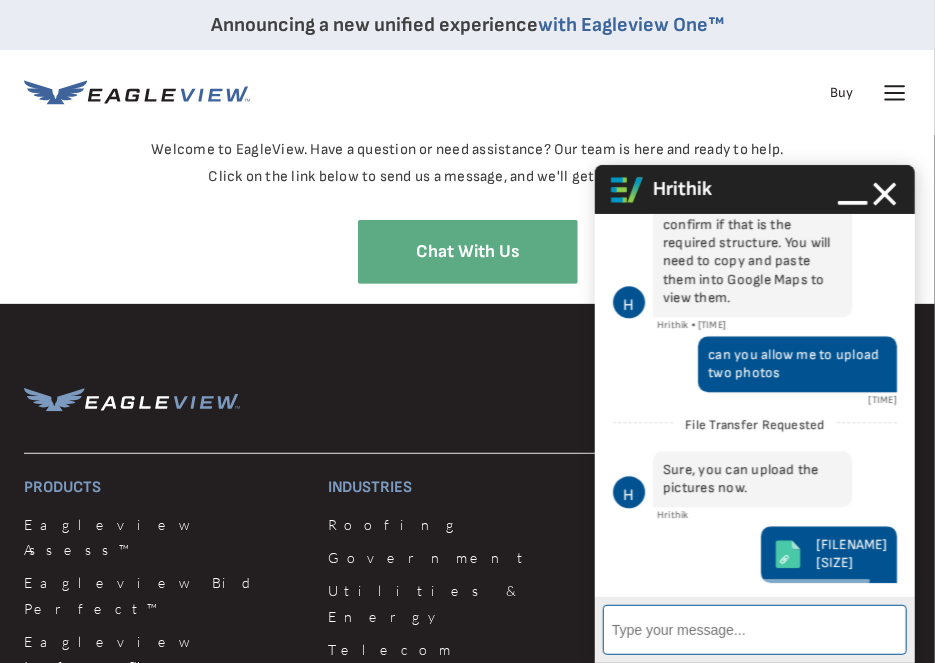 scroll, scrollTop: 1730, scrollLeft: 0, axis: vertical 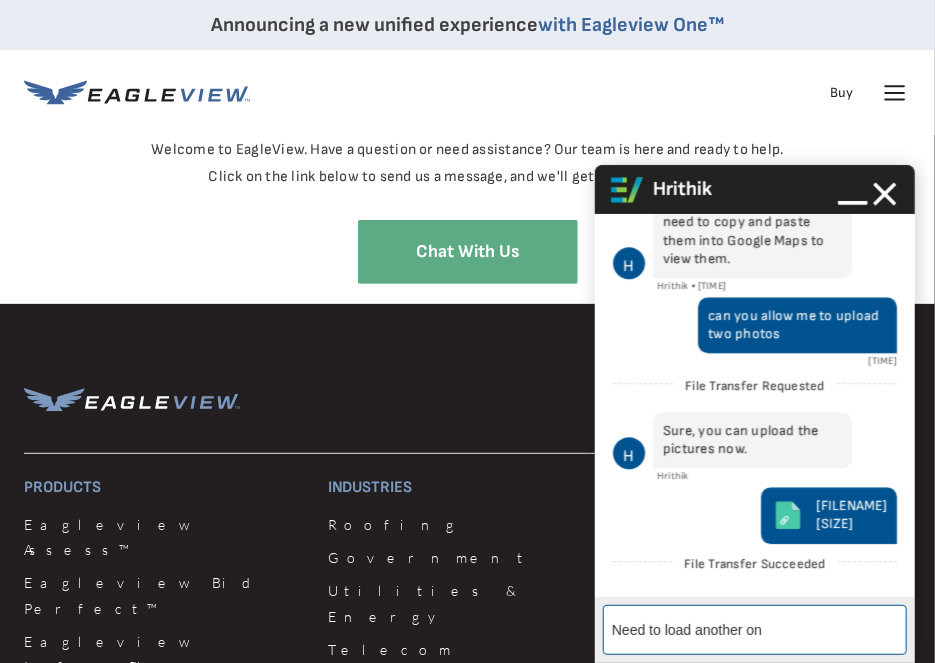 type on "Need to load another one" 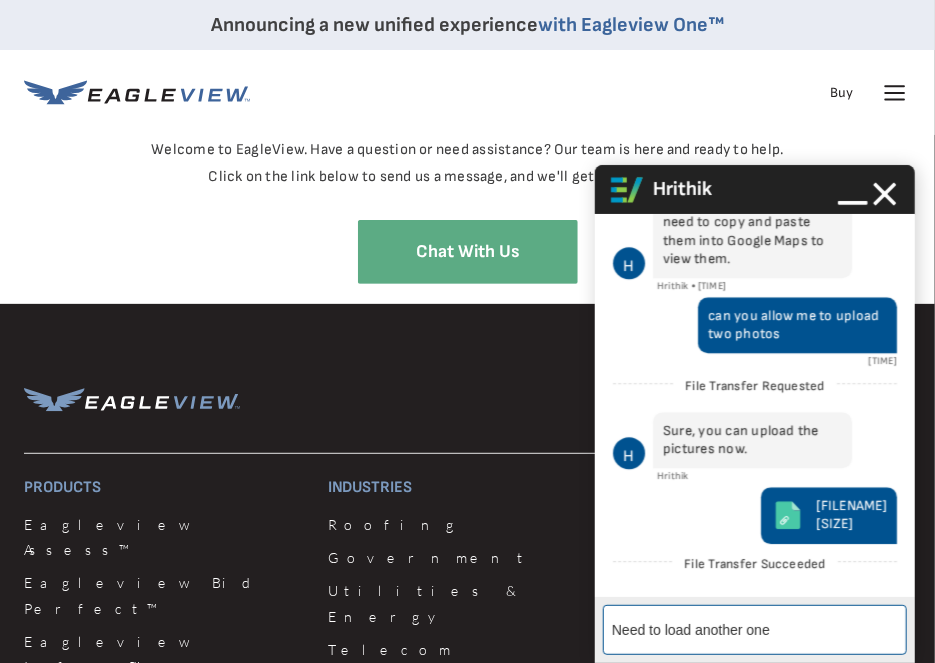 type 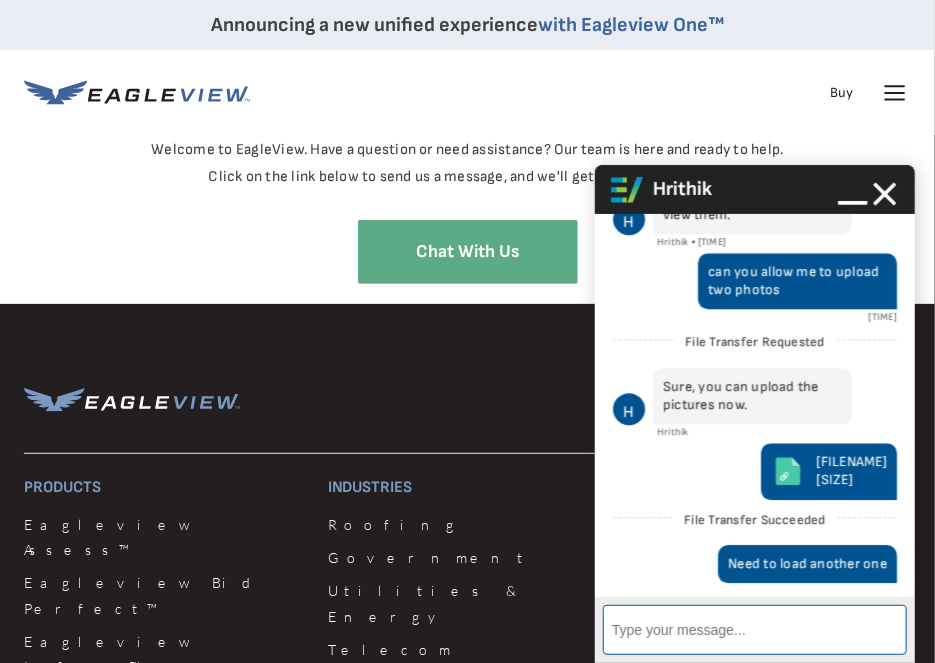 scroll, scrollTop: 1774, scrollLeft: 0, axis: vertical 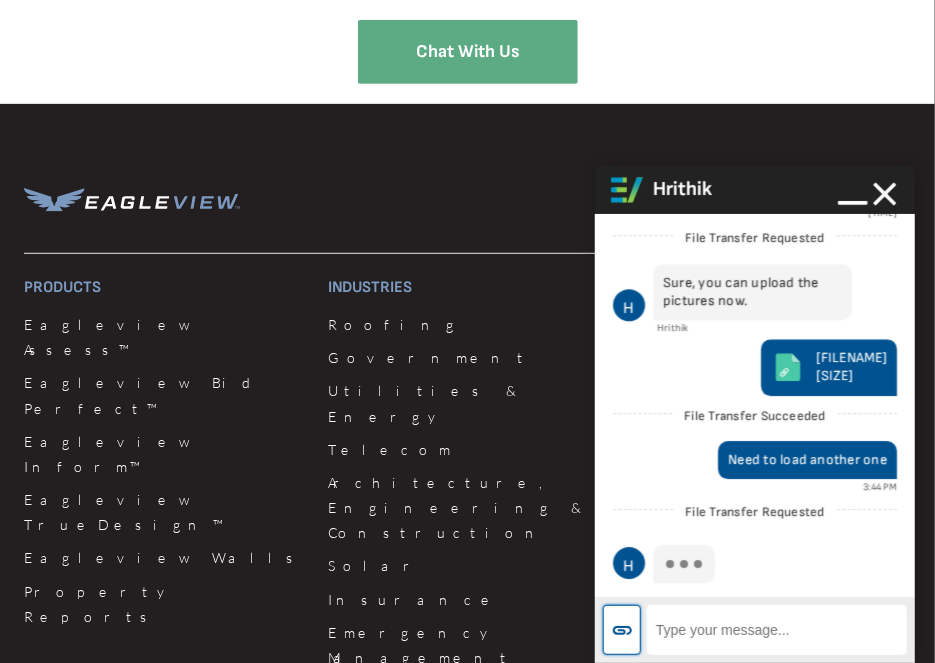 click 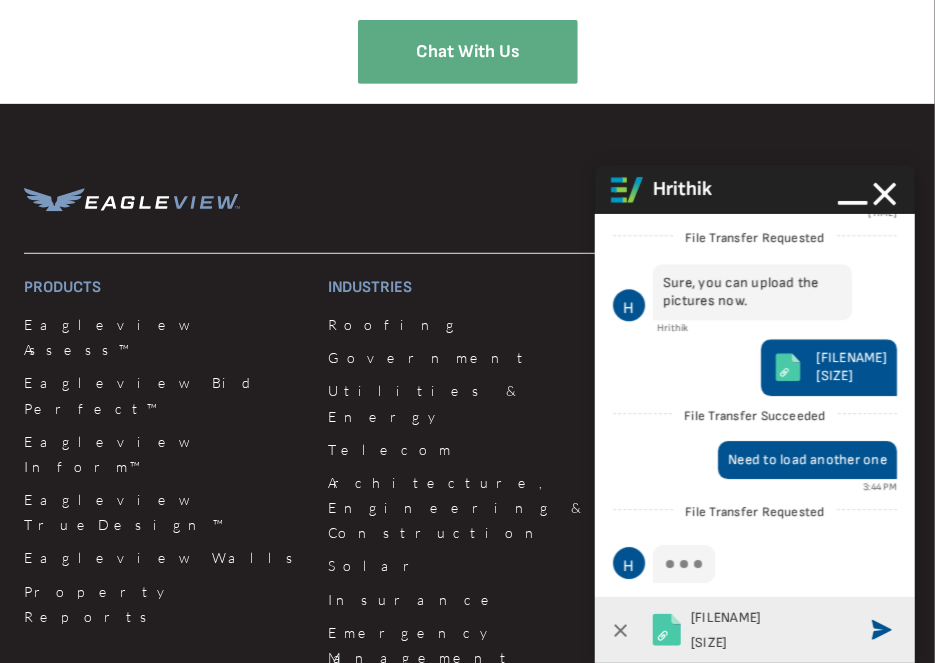 click 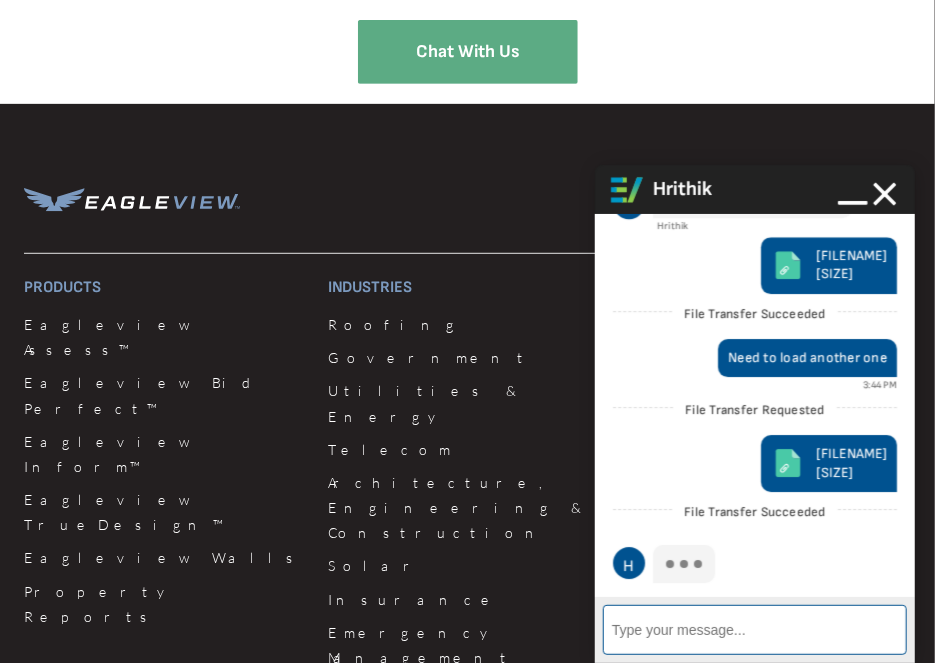 scroll, scrollTop: 2004, scrollLeft: 0, axis: vertical 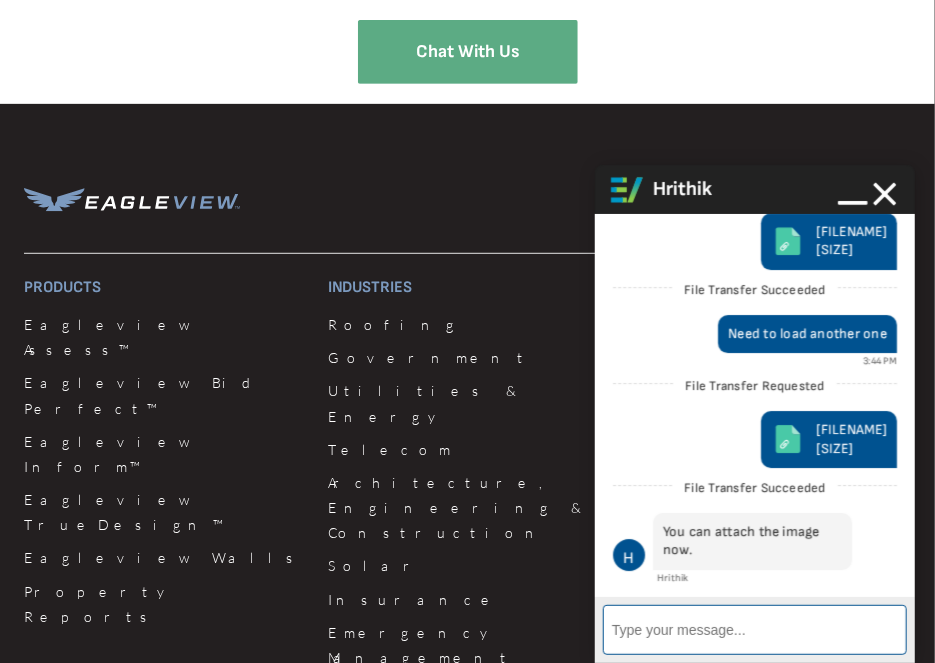click on "Enter Message" at bounding box center (755, 630) 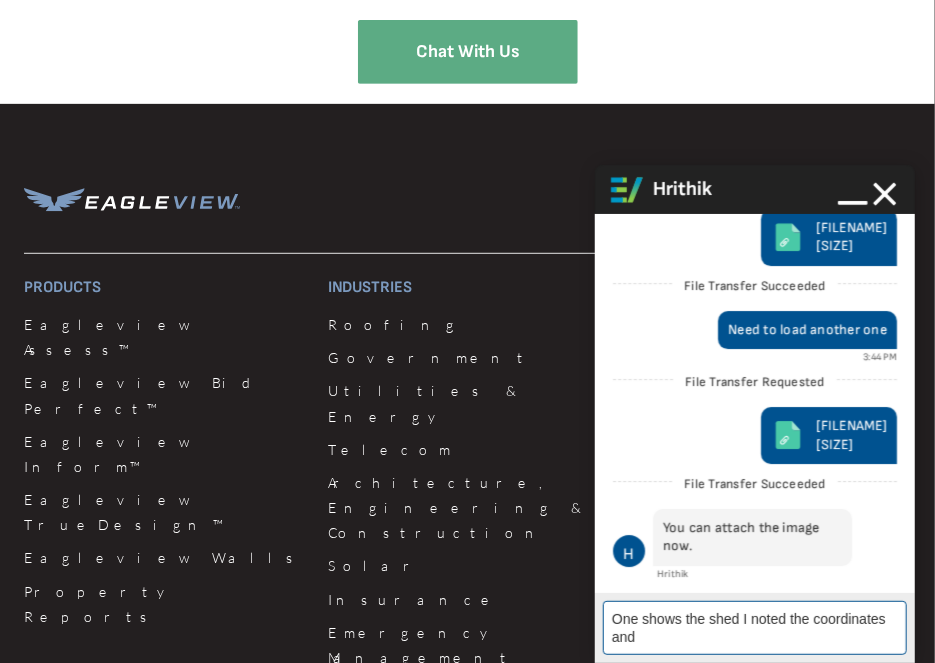 scroll, scrollTop: 2008, scrollLeft: 0, axis: vertical 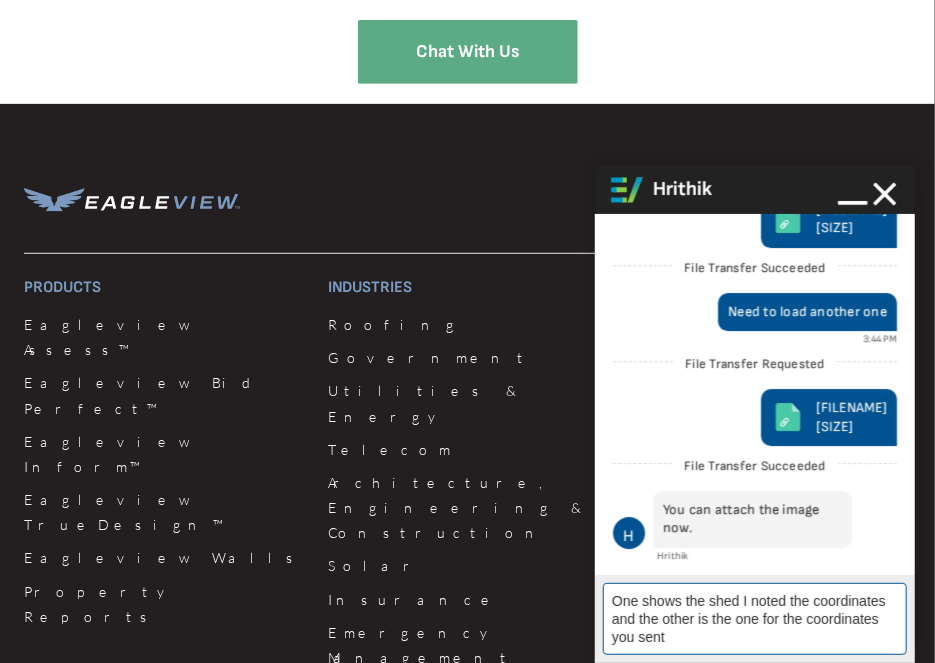 type on "One shows the shed I noted the coordinates and the other is the one for the coordinates you sent." 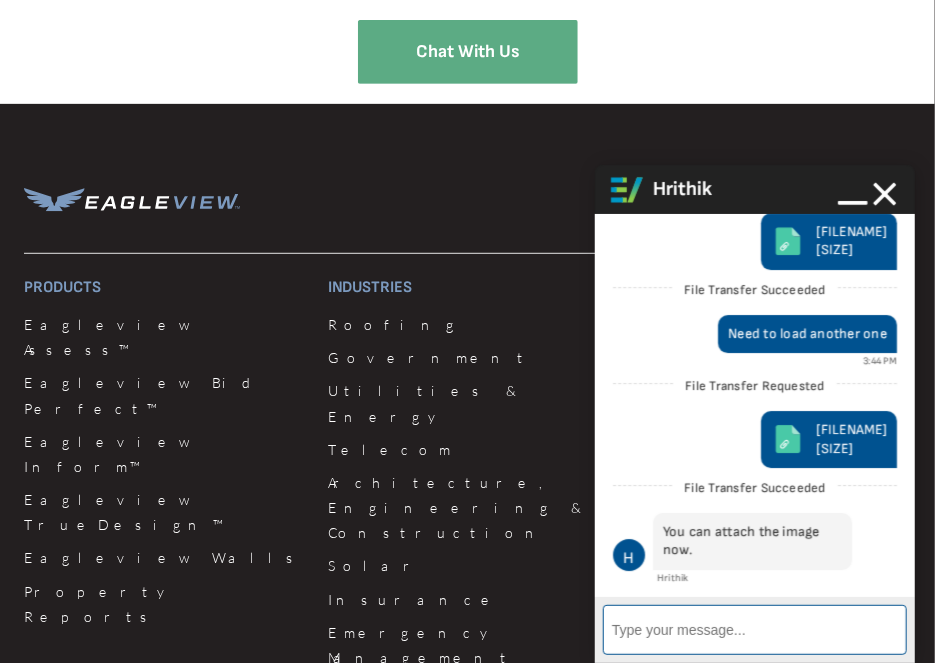 scroll, scrollTop: 2102, scrollLeft: 0, axis: vertical 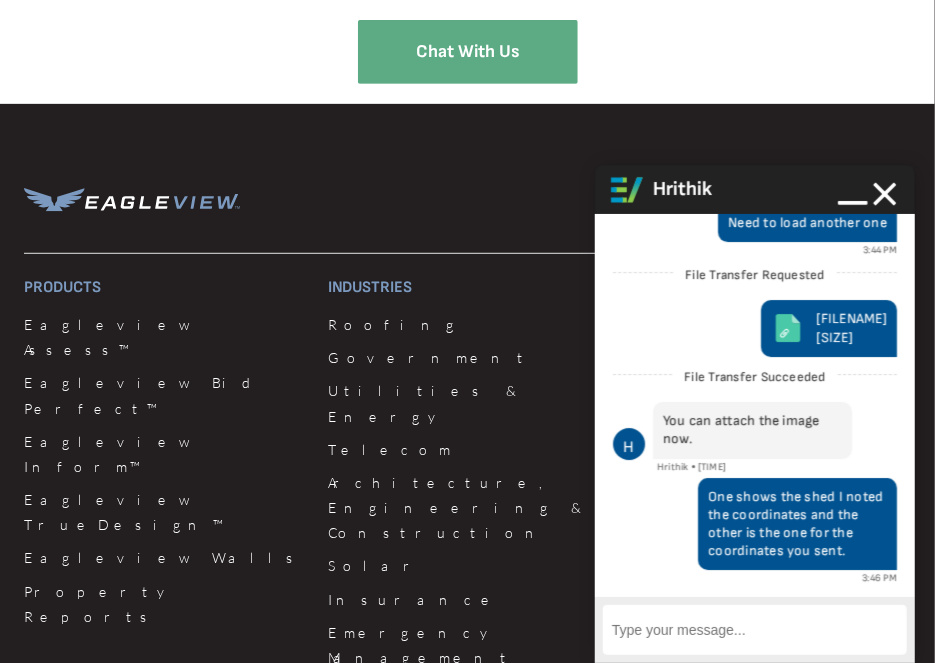 click on "Enter Message" at bounding box center [755, 630] 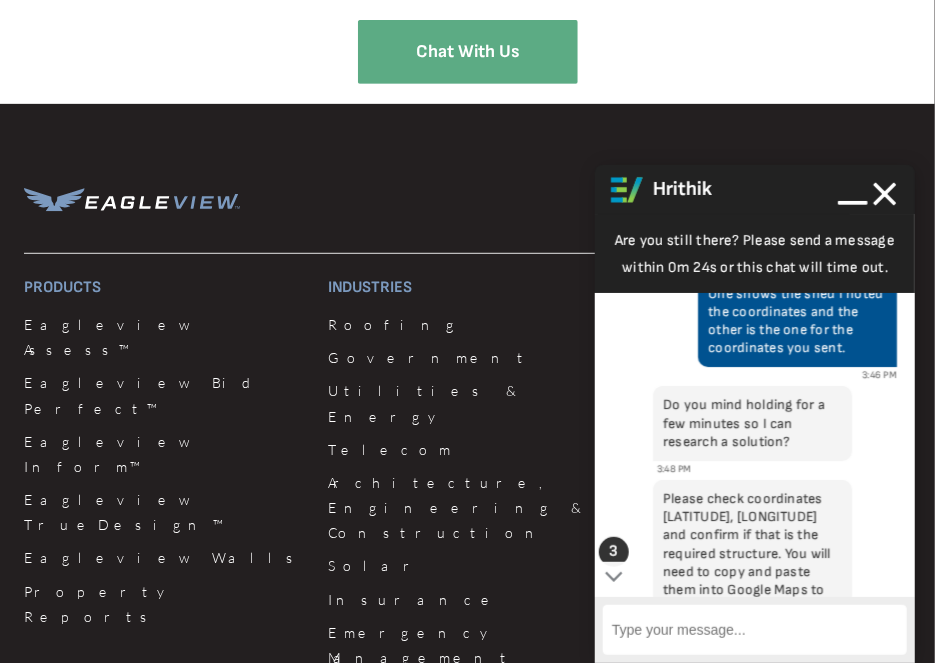 scroll, scrollTop: 2672, scrollLeft: 0, axis: vertical 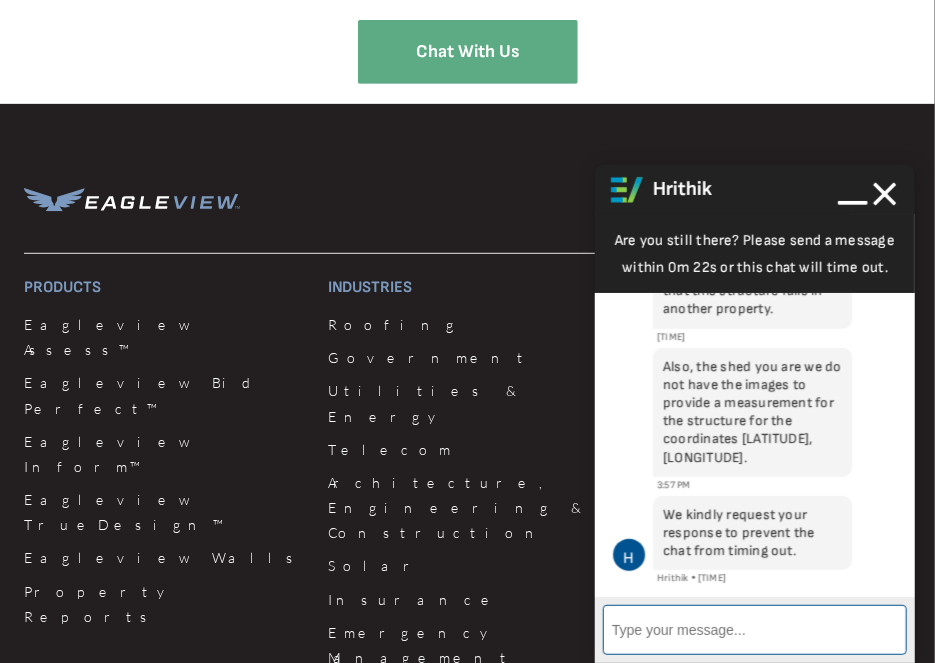 click on "Enter Message" at bounding box center [755, 630] 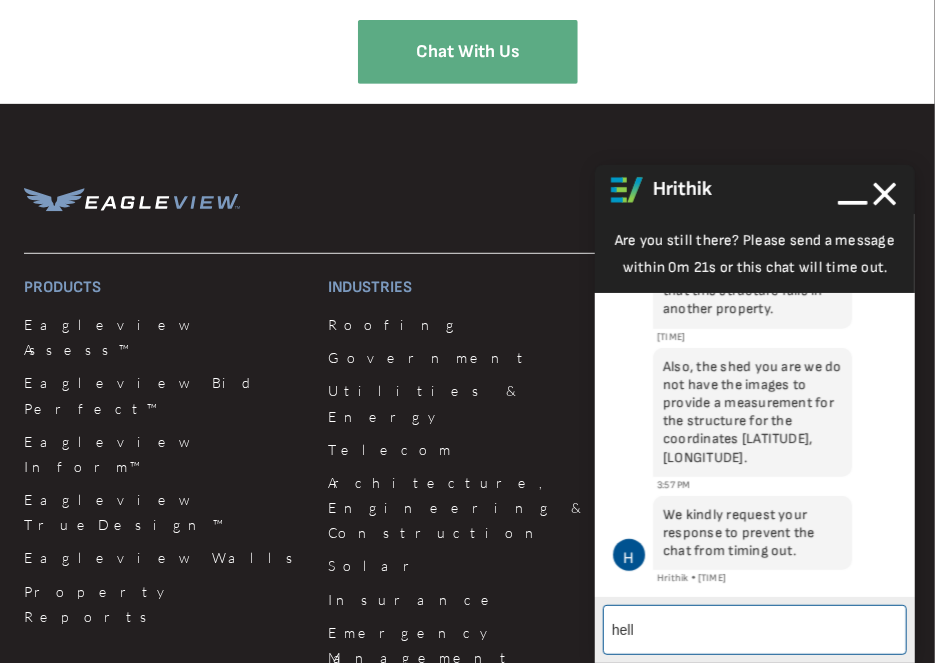 type on "hello" 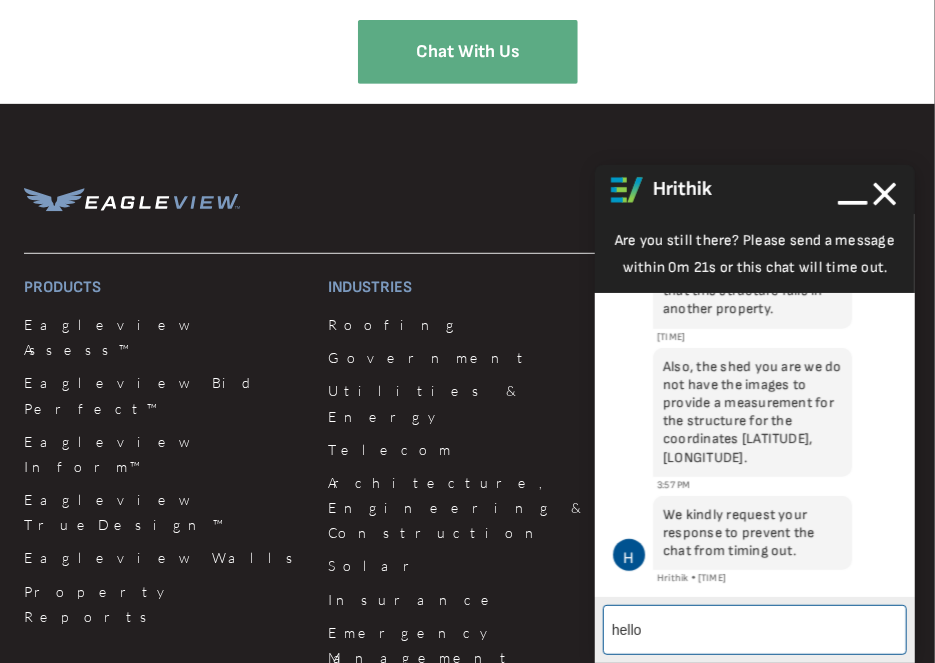 type 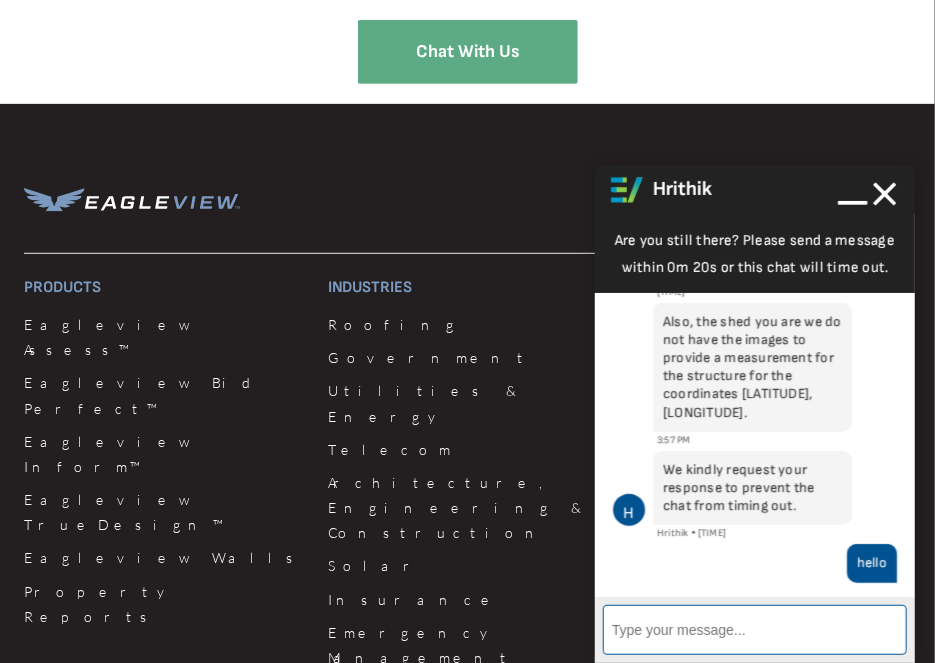 scroll, scrollTop: 2716, scrollLeft: 0, axis: vertical 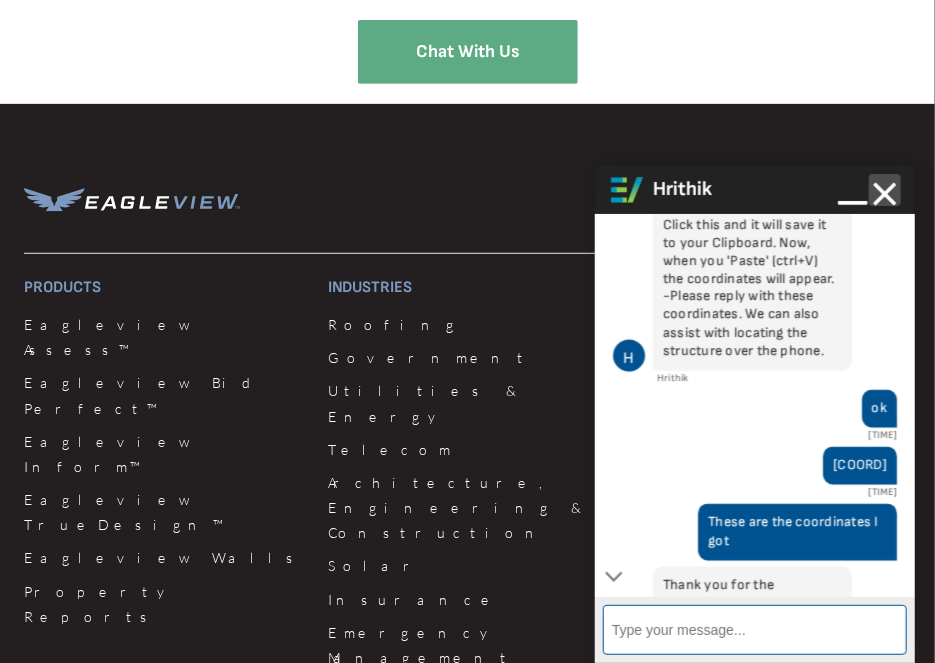 click 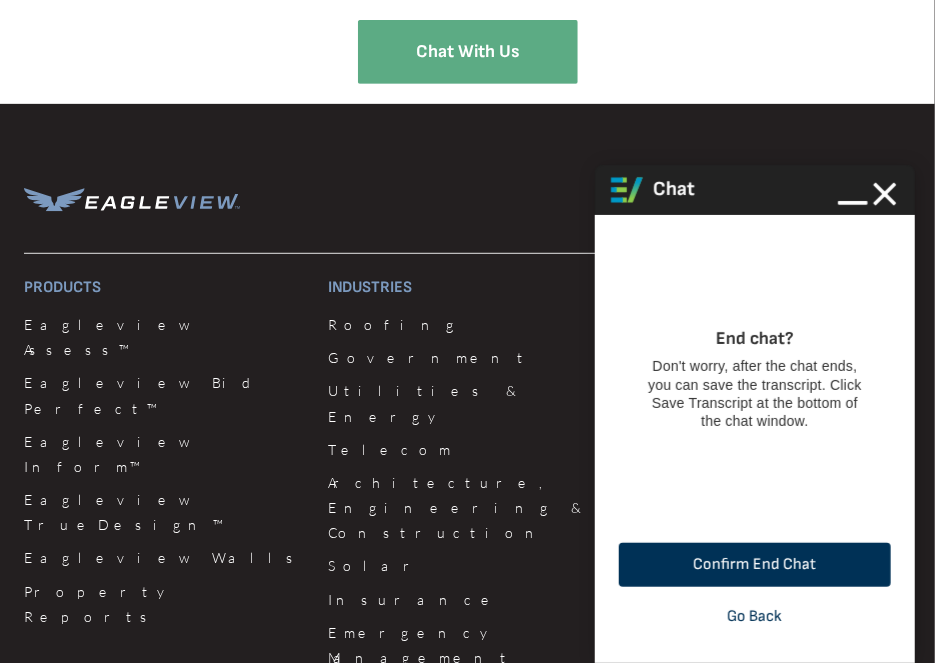 click on "Confirm End Chat" at bounding box center [755, 565] 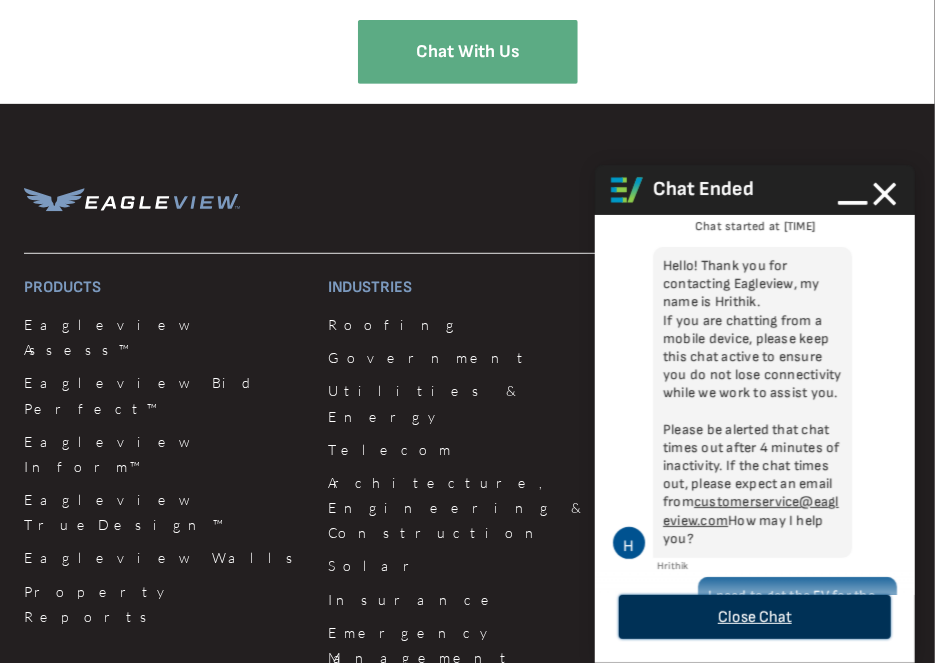 scroll, scrollTop: 1017, scrollLeft: 0, axis: vertical 